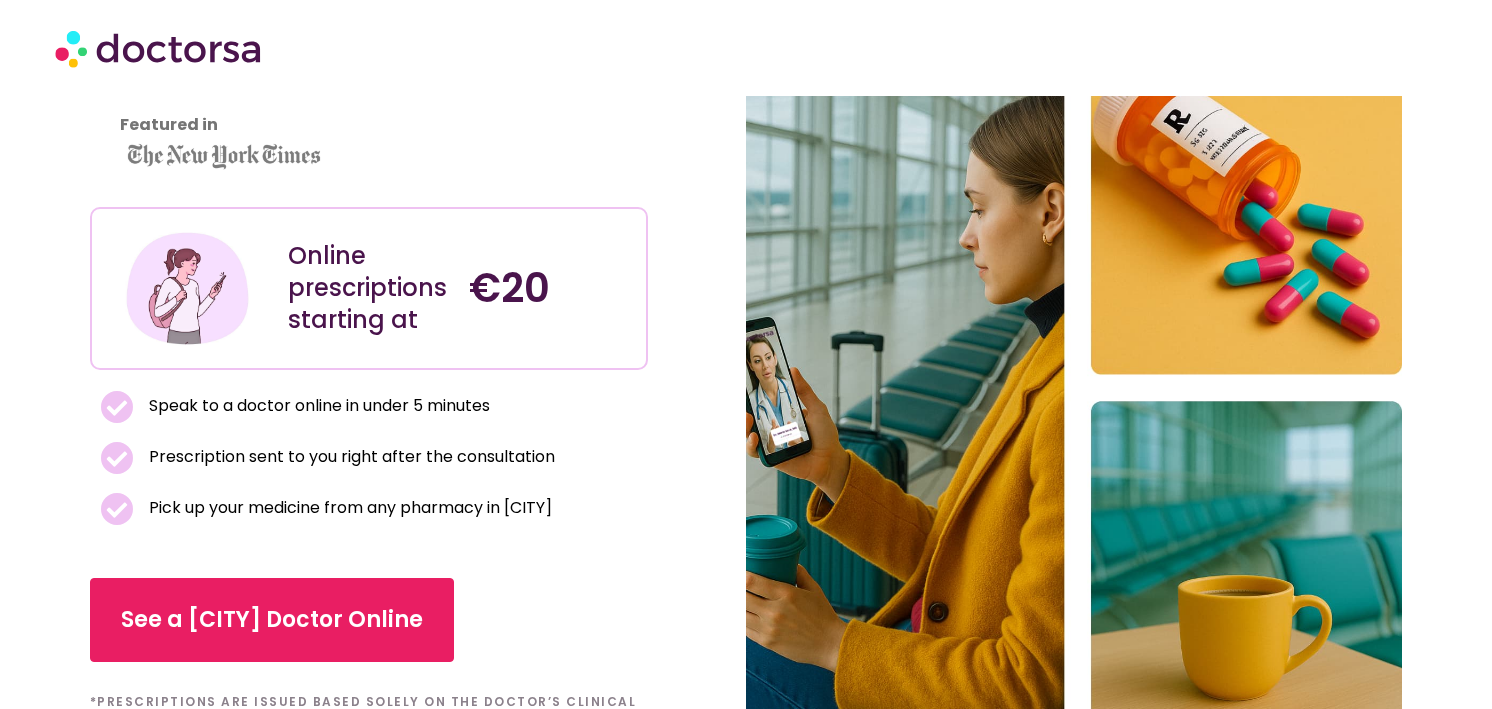 scroll, scrollTop: 188, scrollLeft: 0, axis: vertical 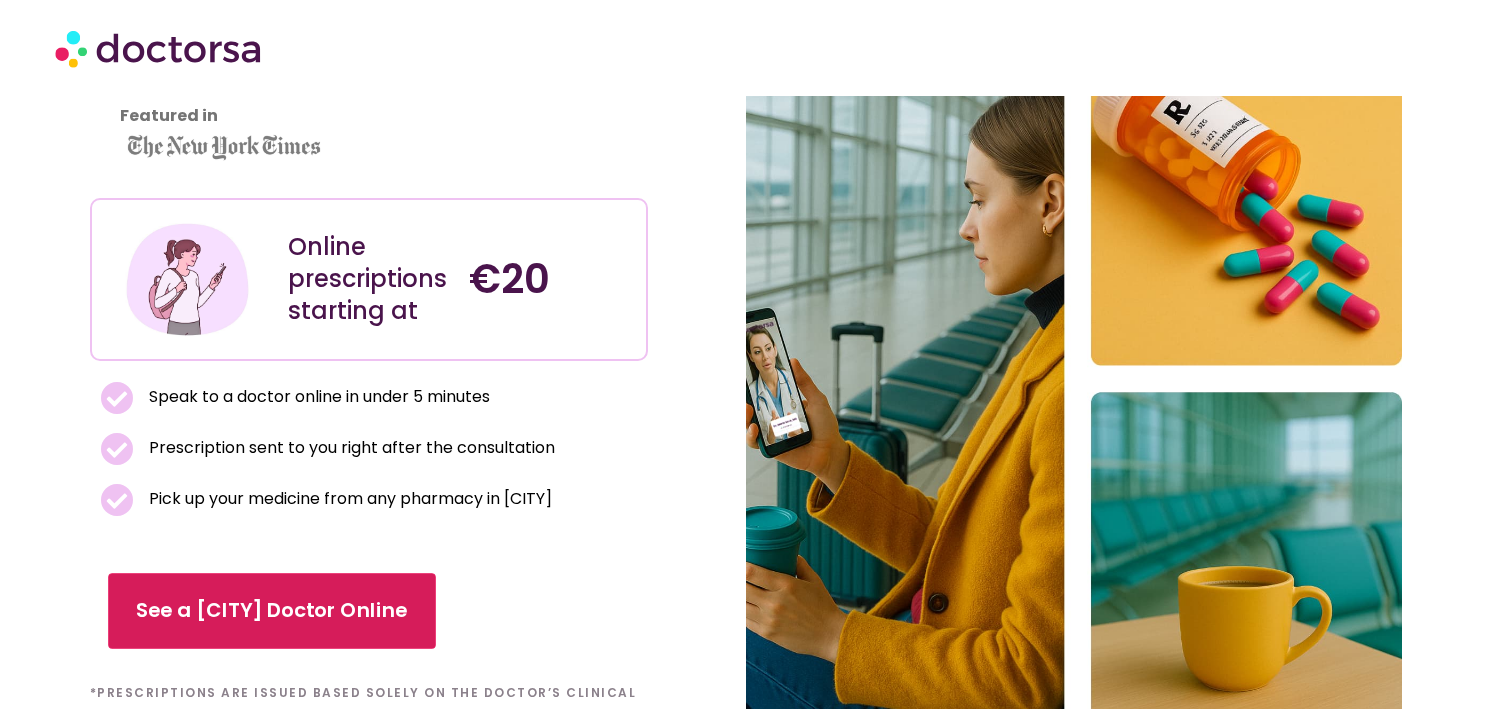 click on "See a [CITY] Doctor Online" at bounding box center (272, 611) 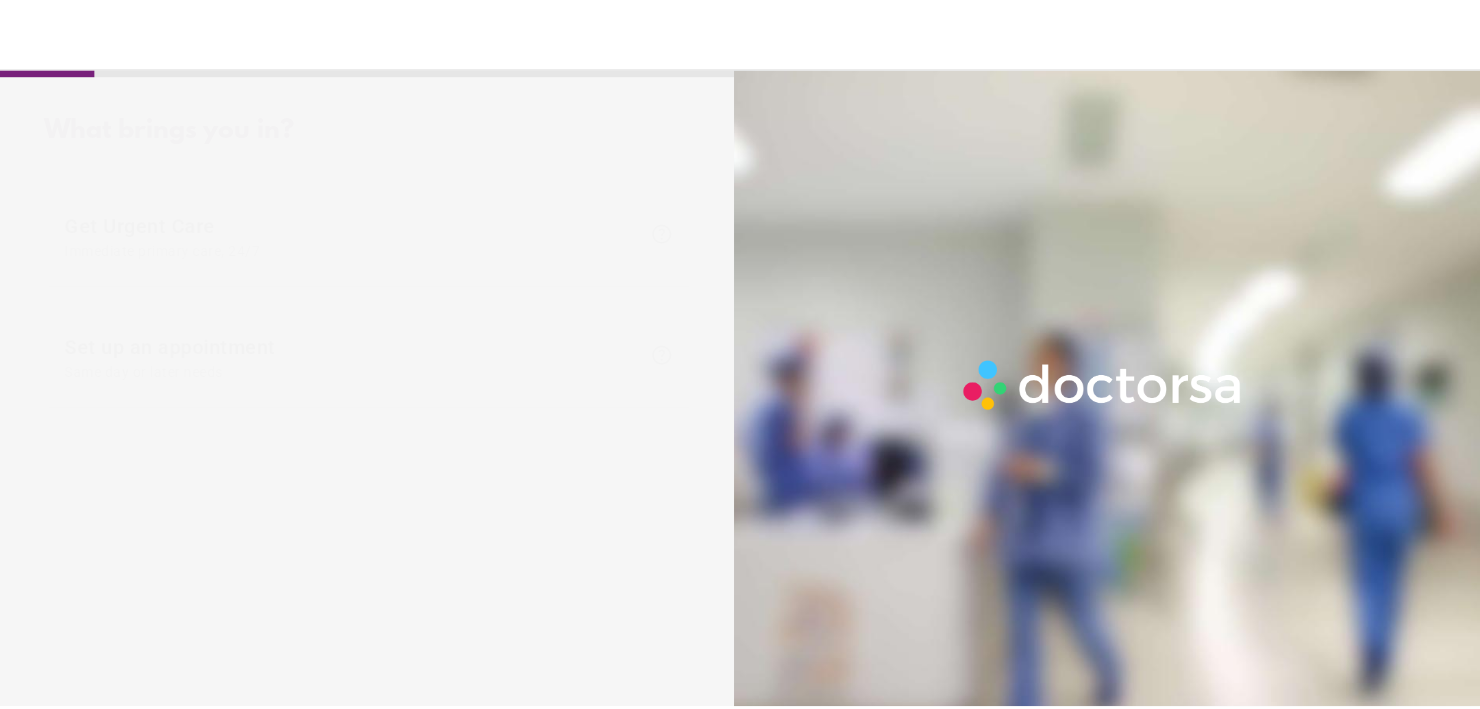 scroll, scrollTop: 0, scrollLeft: 0, axis: both 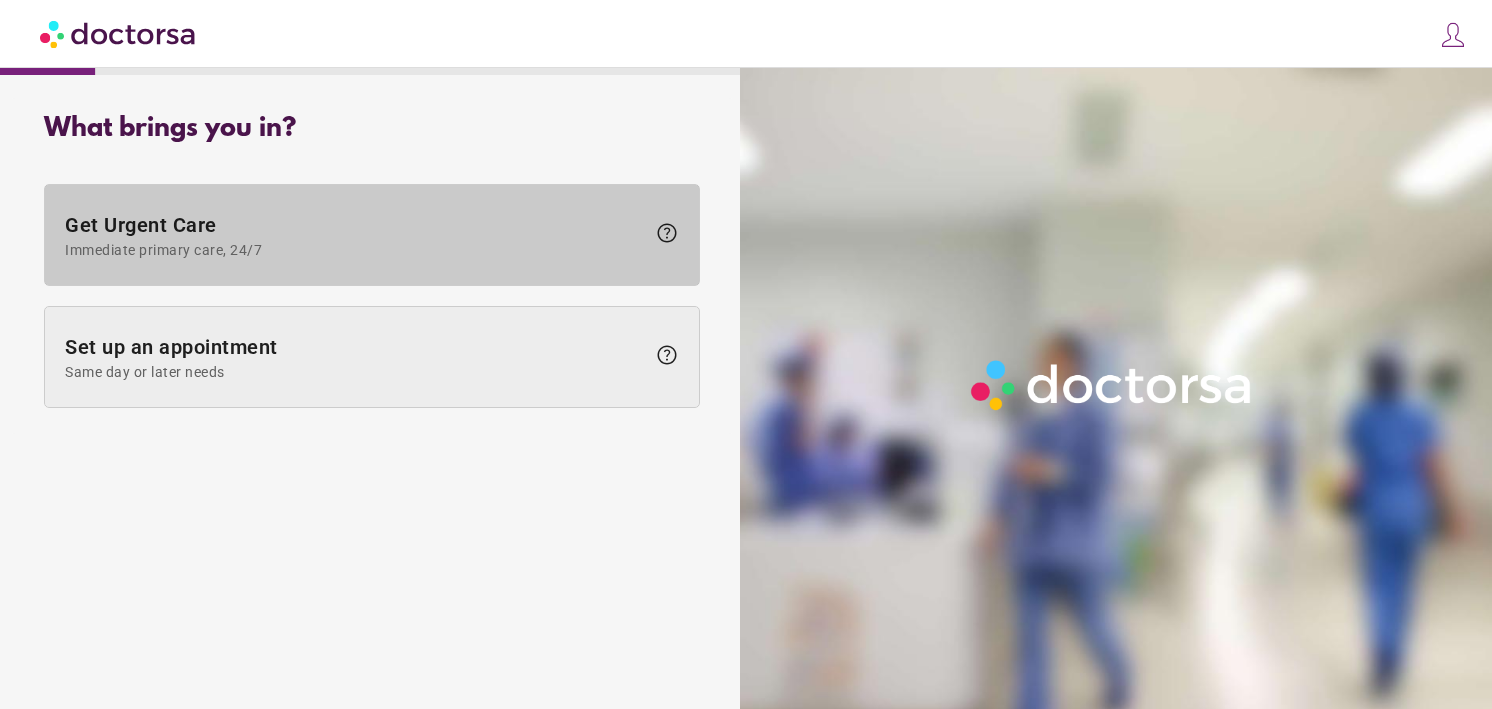 drag, startPoint x: 469, startPoint y: 256, endPoint x: 488, endPoint y: 354, distance: 99.824844 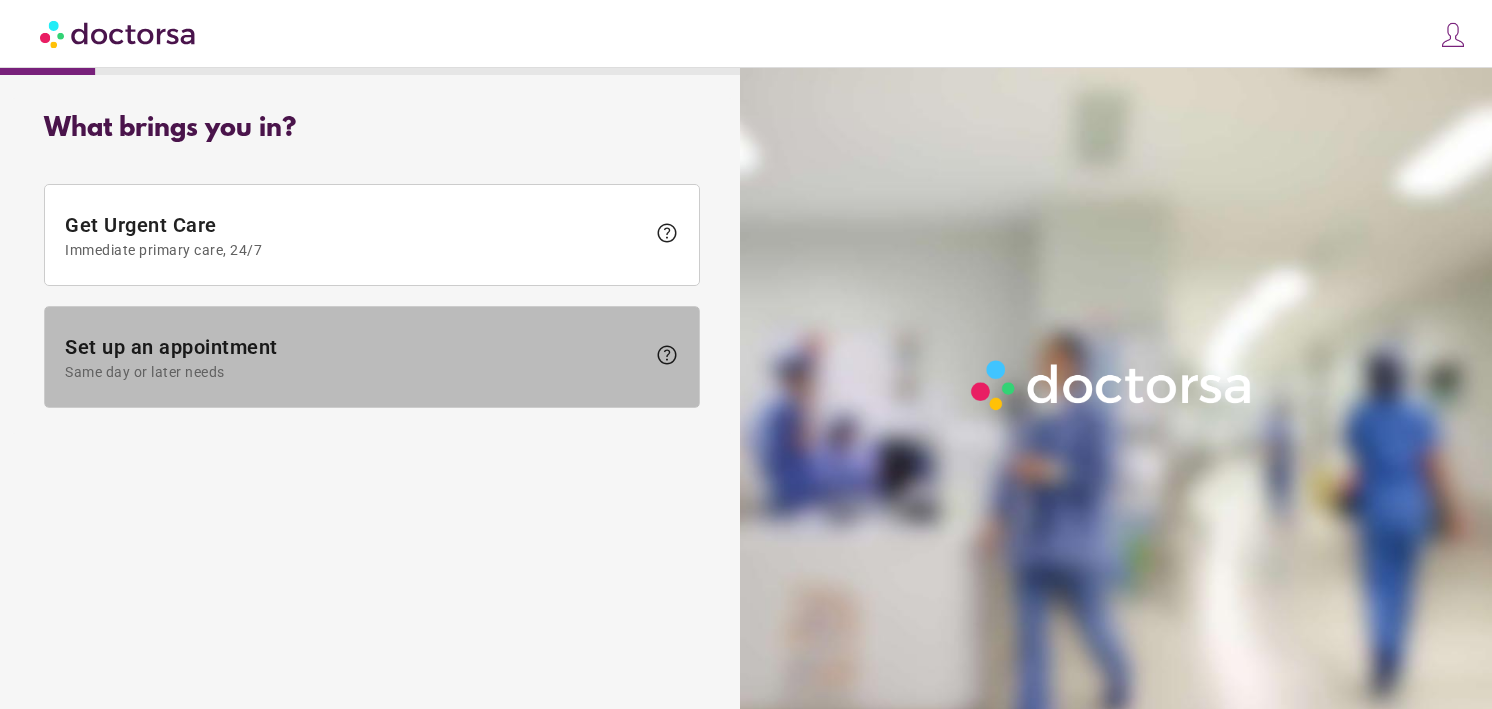 click on "Set up an appointment
Same day or later needs" at bounding box center [355, 357] 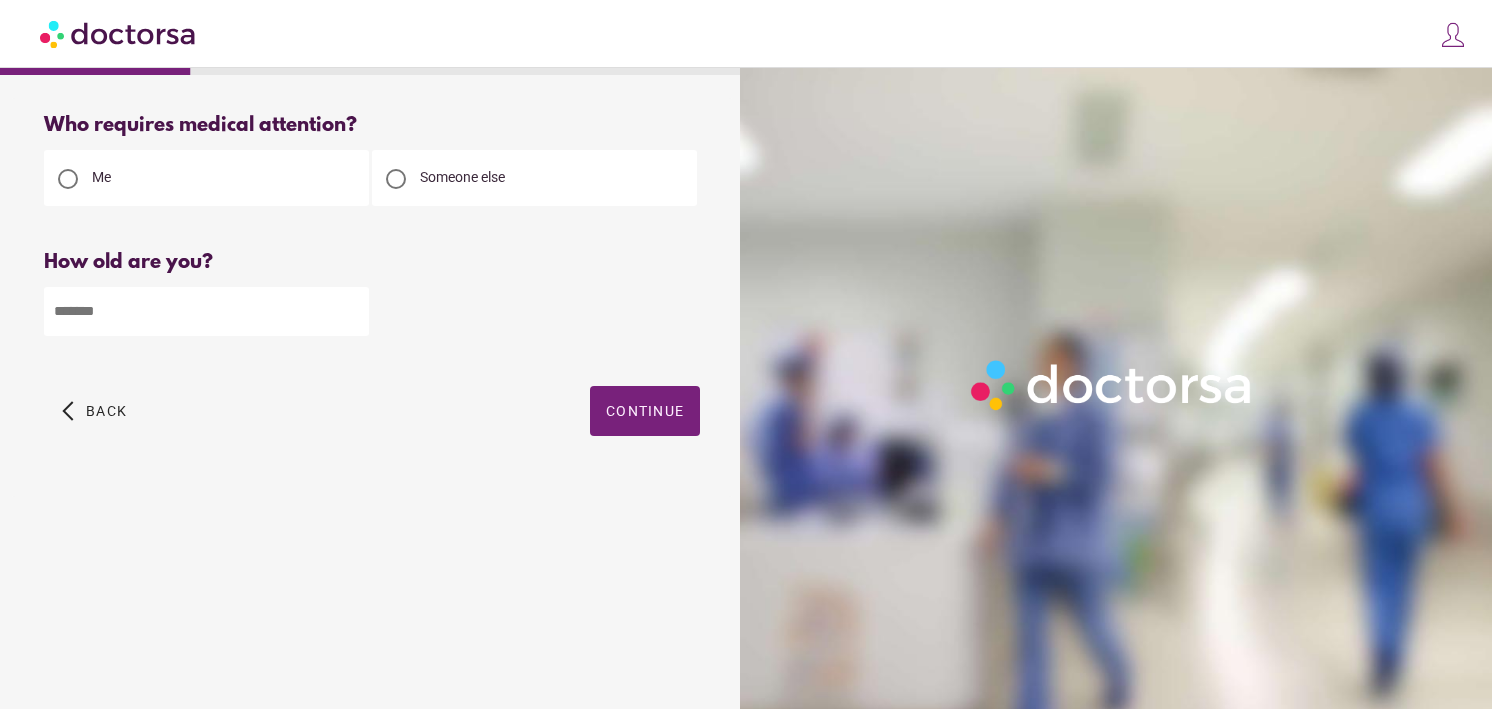 click at bounding box center [206, 311] 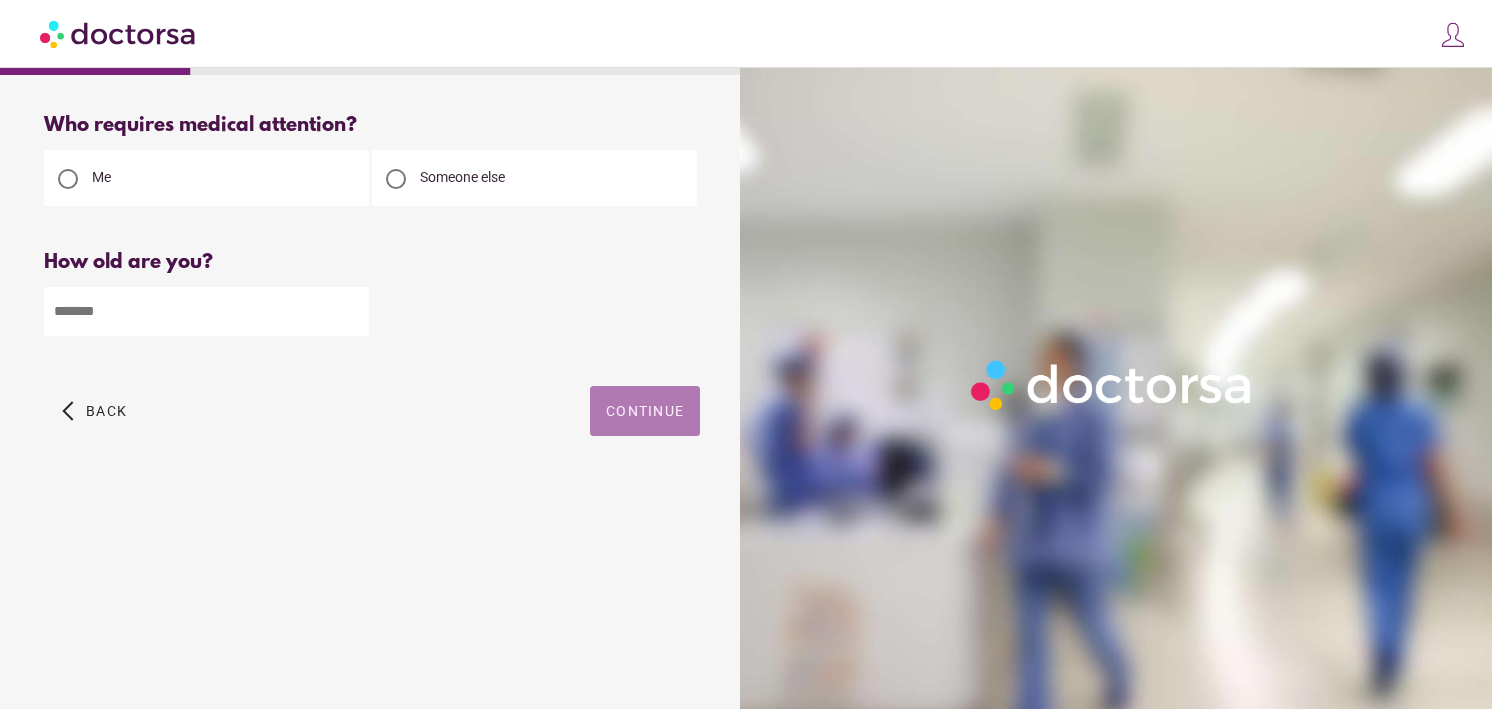 click on "Continue" at bounding box center [645, 411] 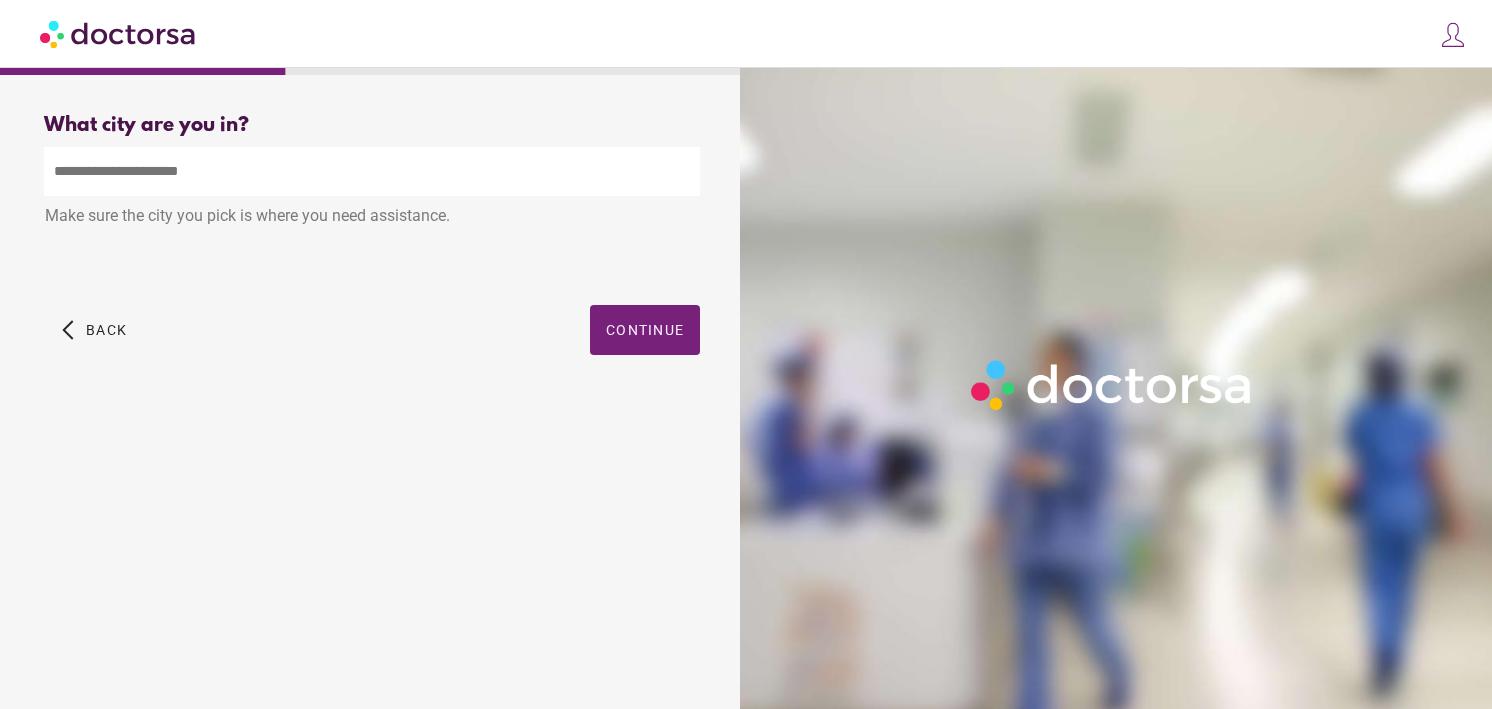 click at bounding box center [372, 171] 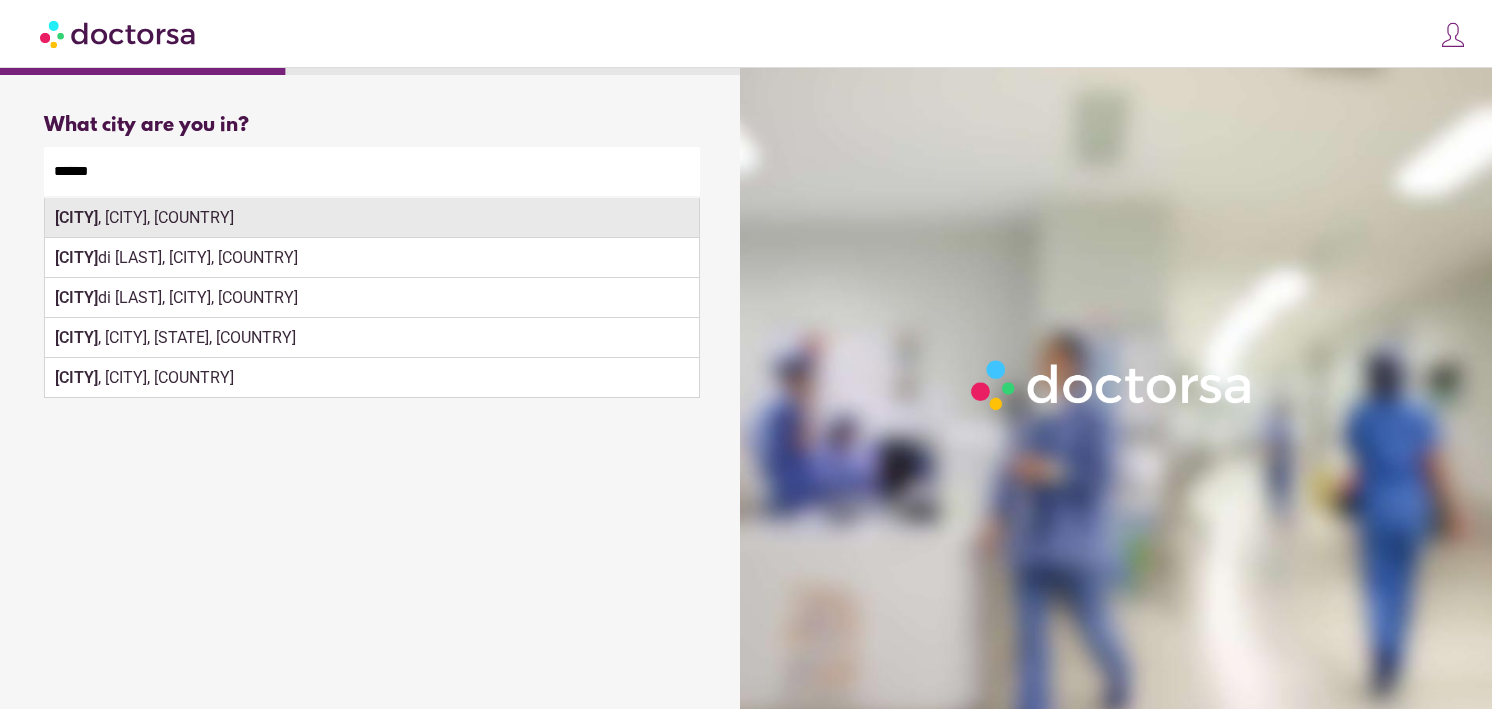 type on "******" 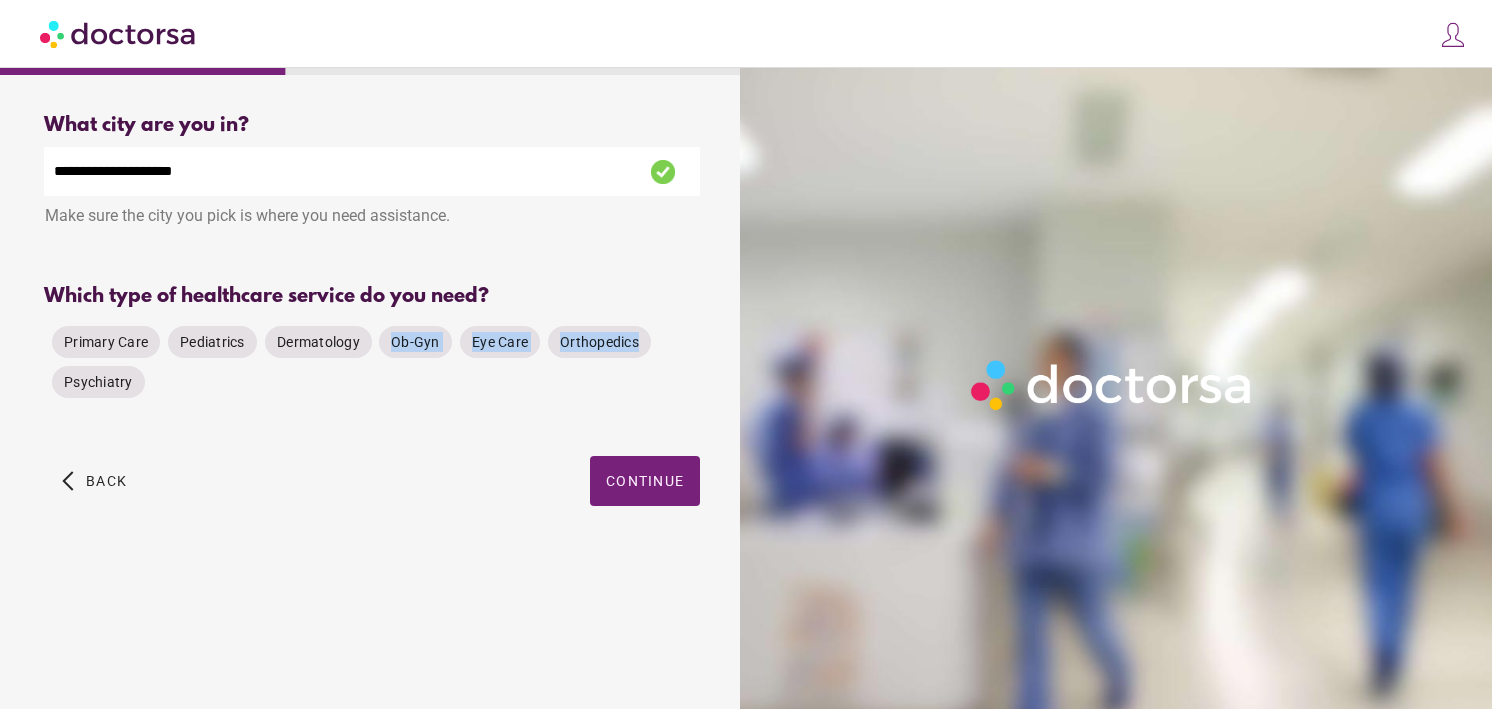 drag, startPoint x: 694, startPoint y: 353, endPoint x: 280, endPoint y: 394, distance: 416.02524 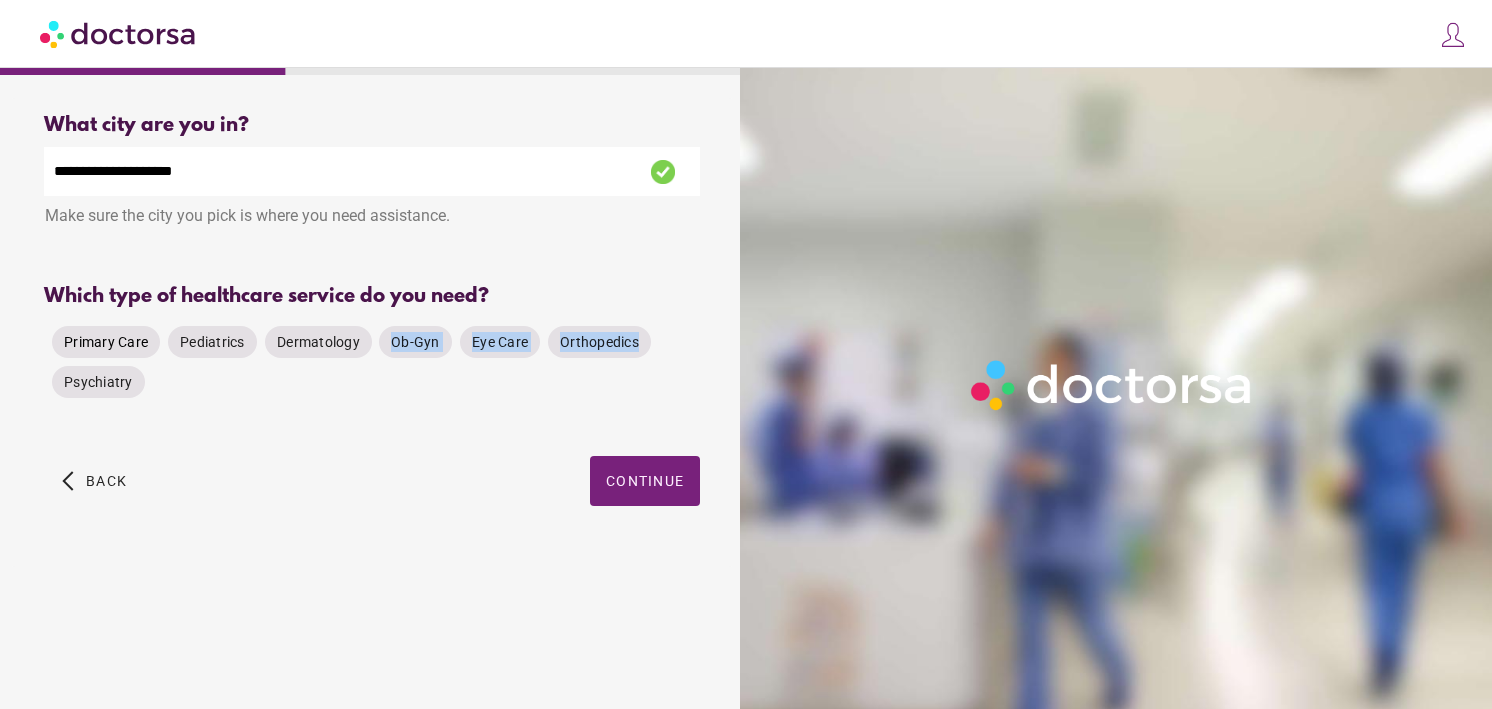 click on "Primary Care" at bounding box center [106, 342] 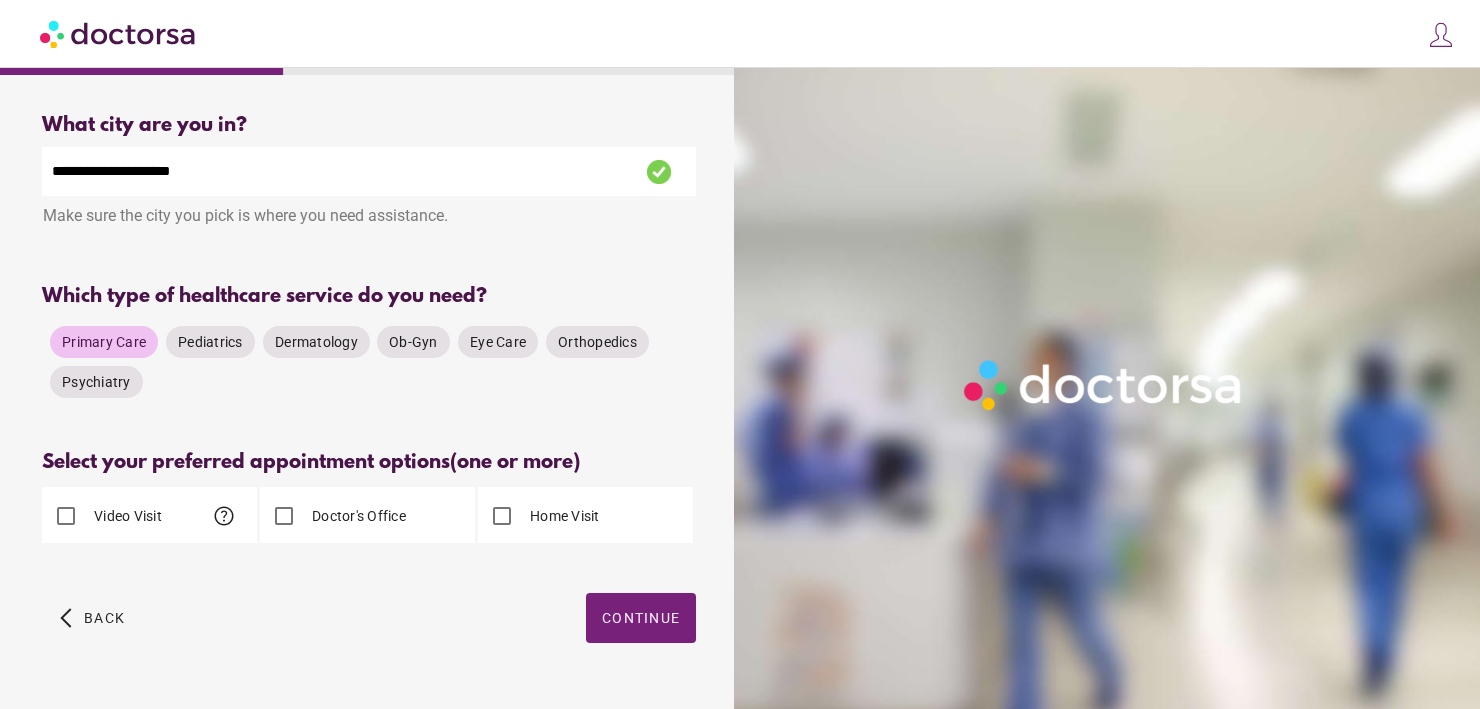 click on "Video Visit" at bounding box center [126, 516] 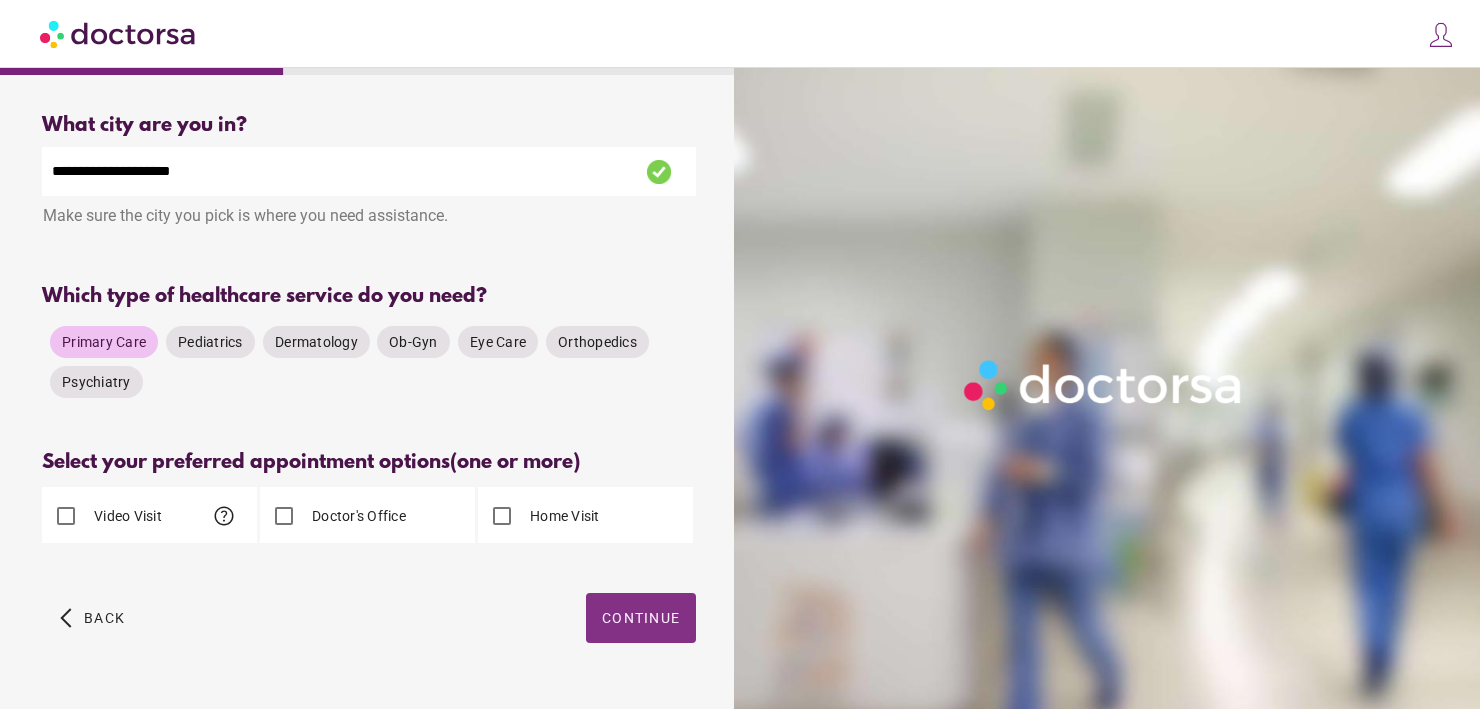 click on "Continue" at bounding box center (641, 618) 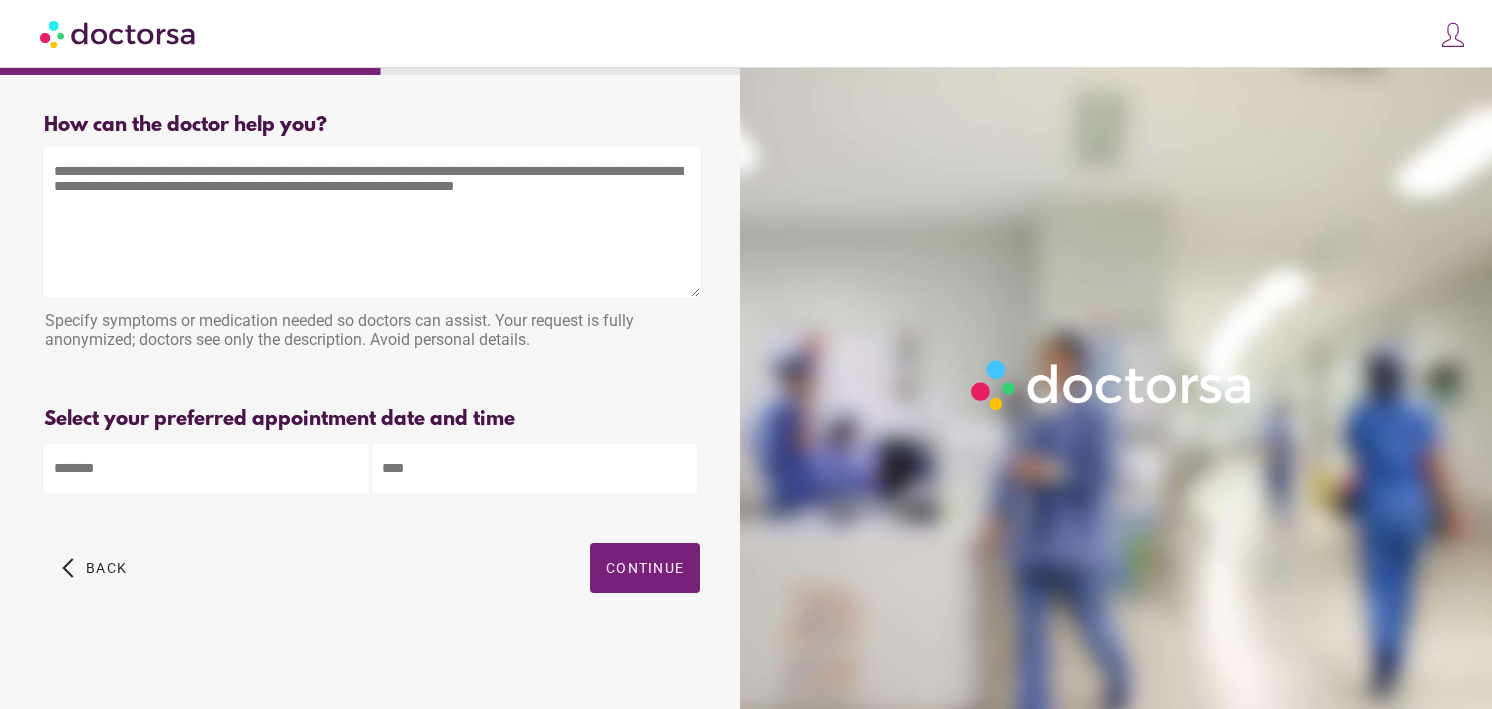 click at bounding box center (372, 222) 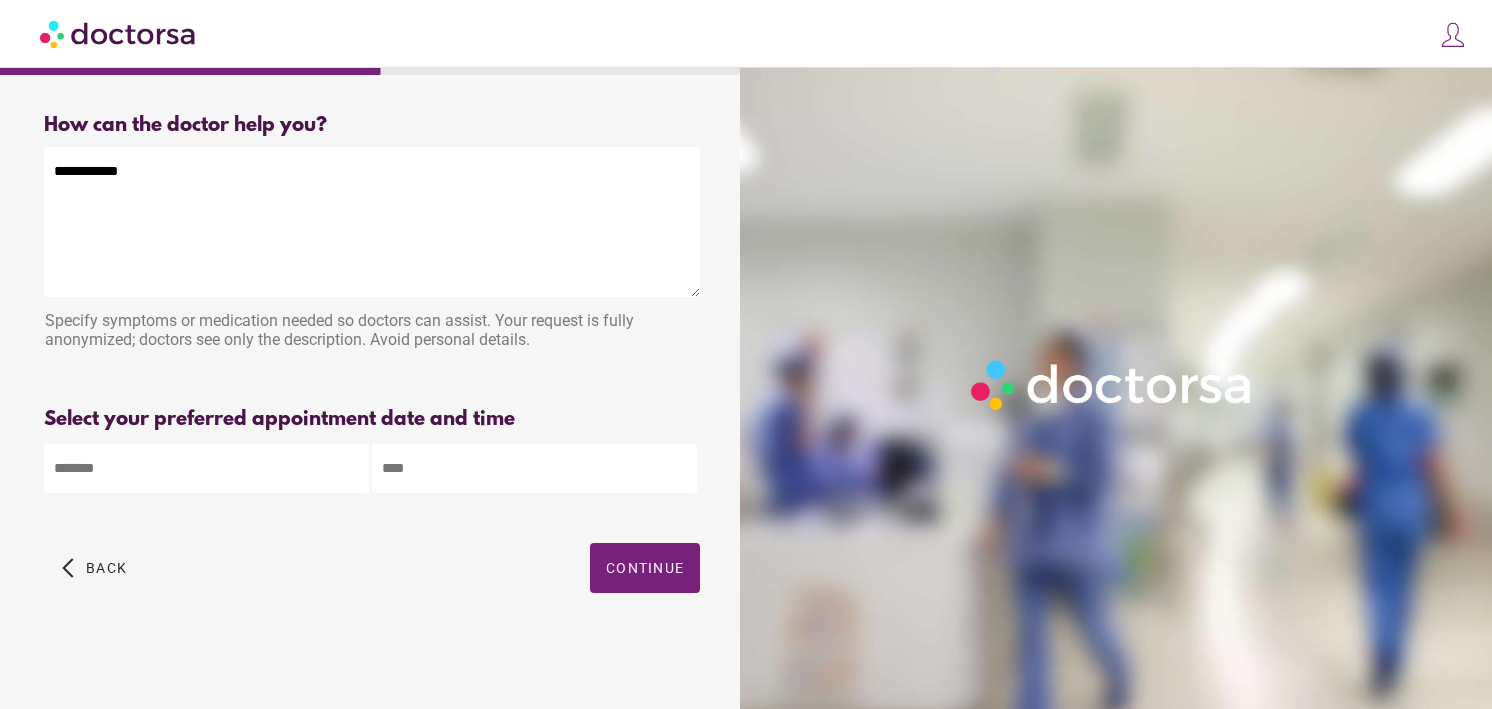 type on "**********" 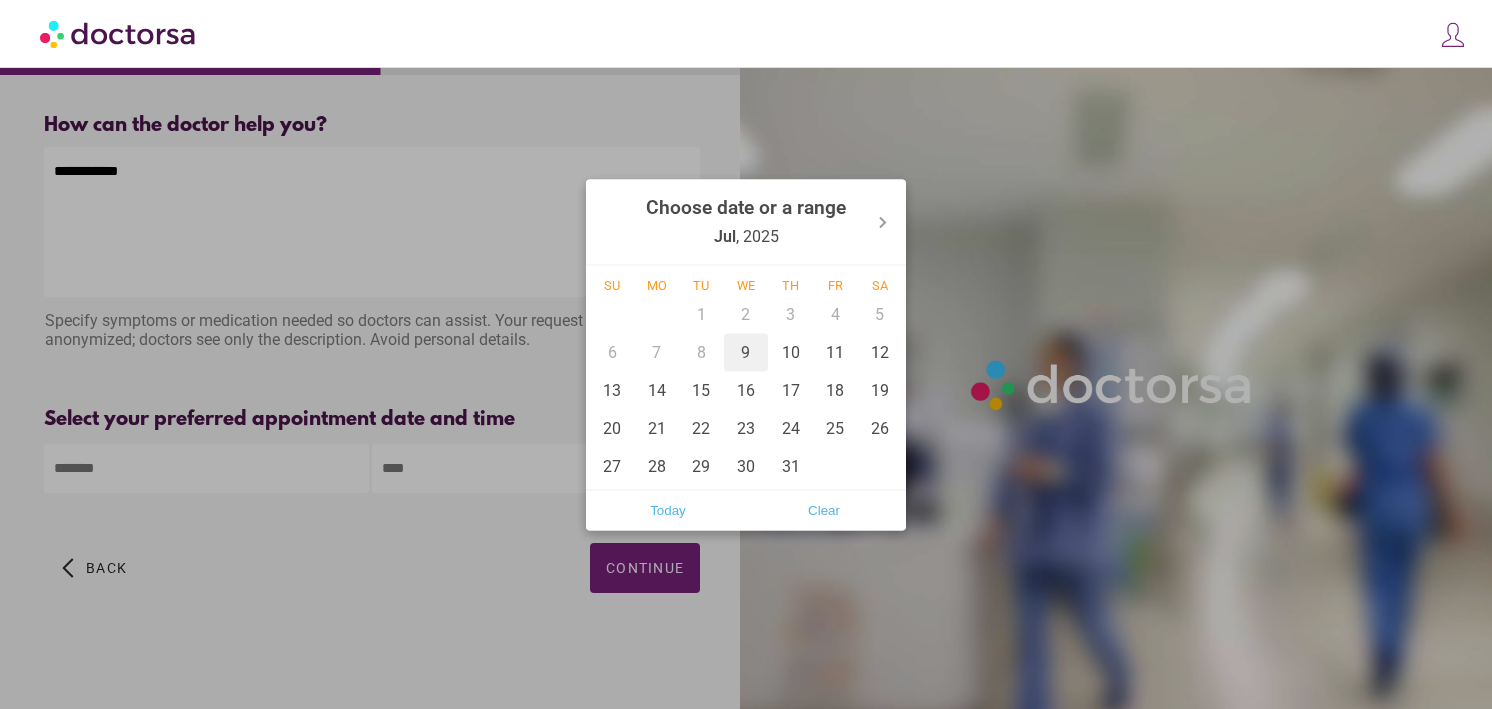 click on "9" at bounding box center (746, 352) 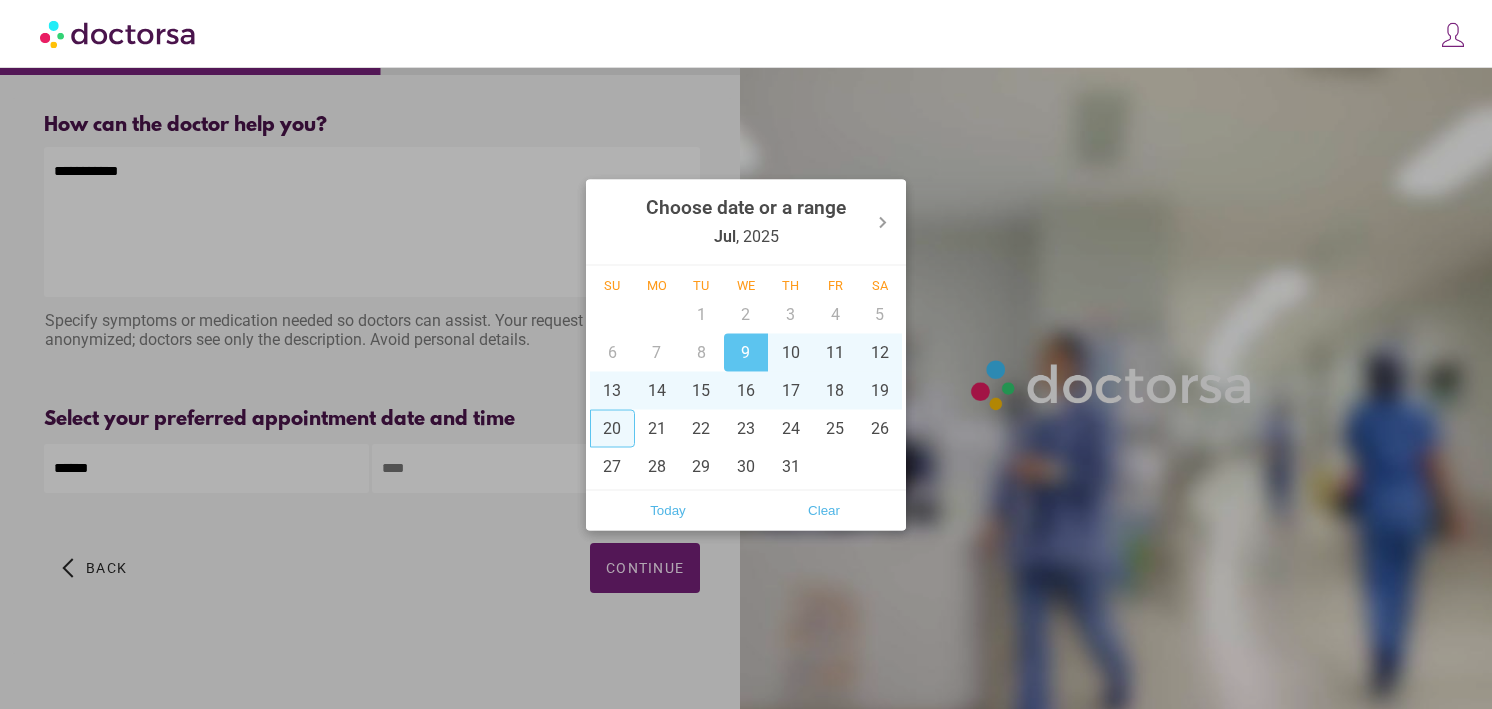 click at bounding box center (746, 354) 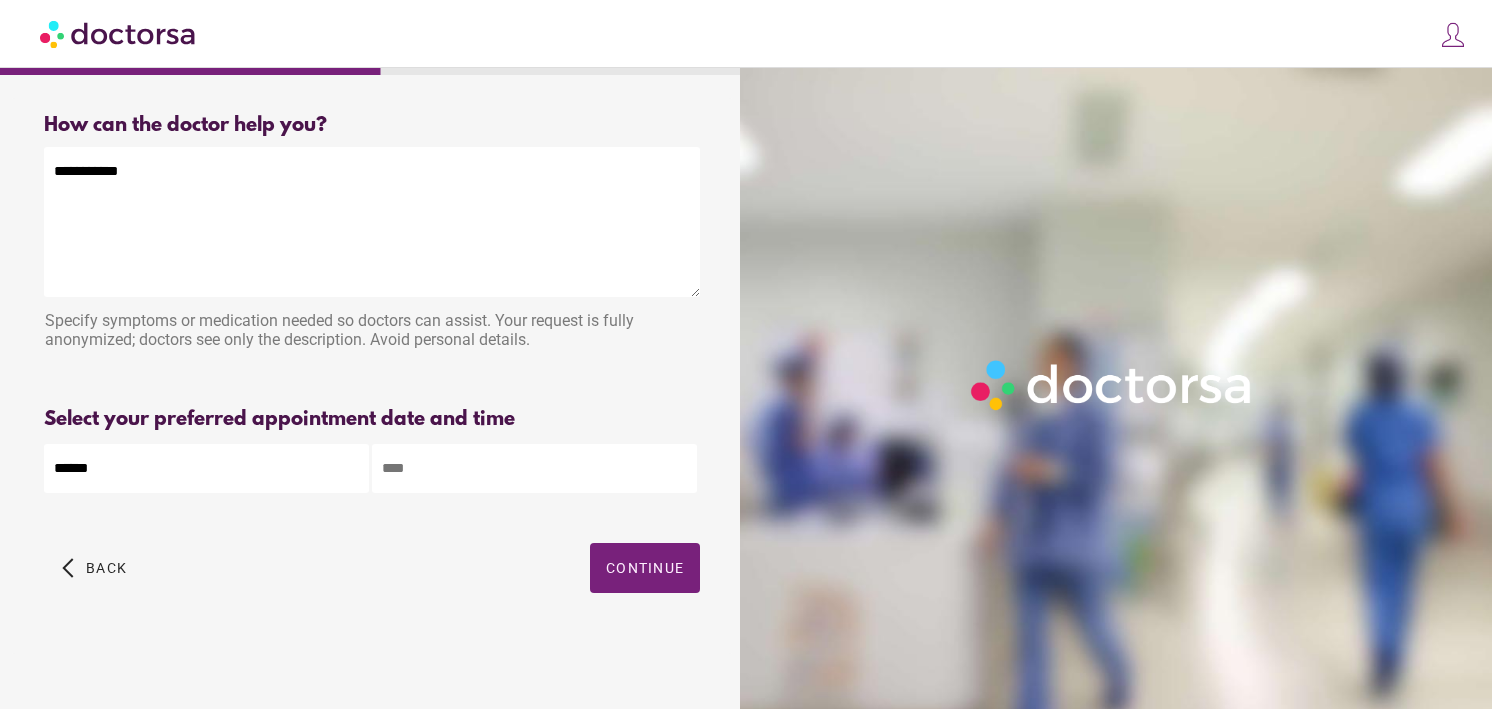 click at bounding box center [534, 468] 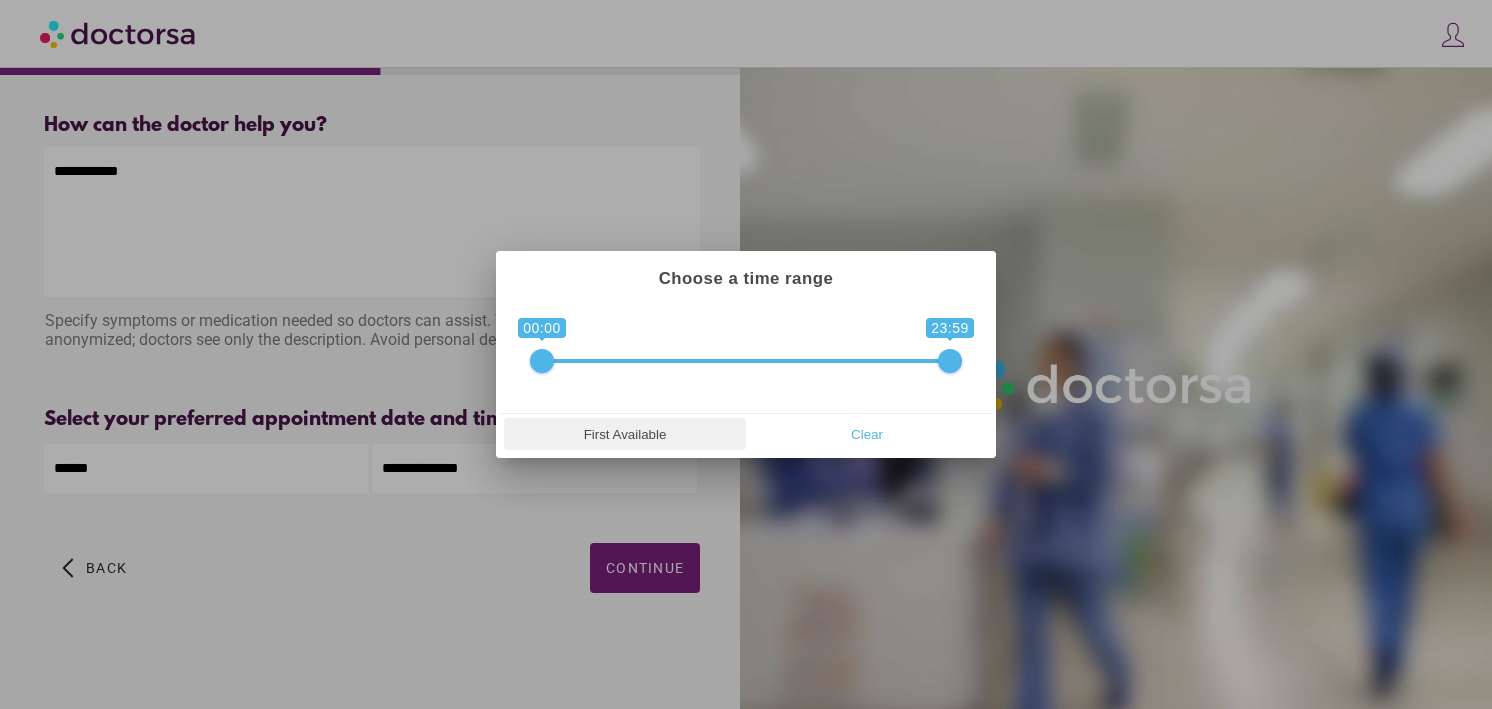 click on "First Available" at bounding box center (625, 434) 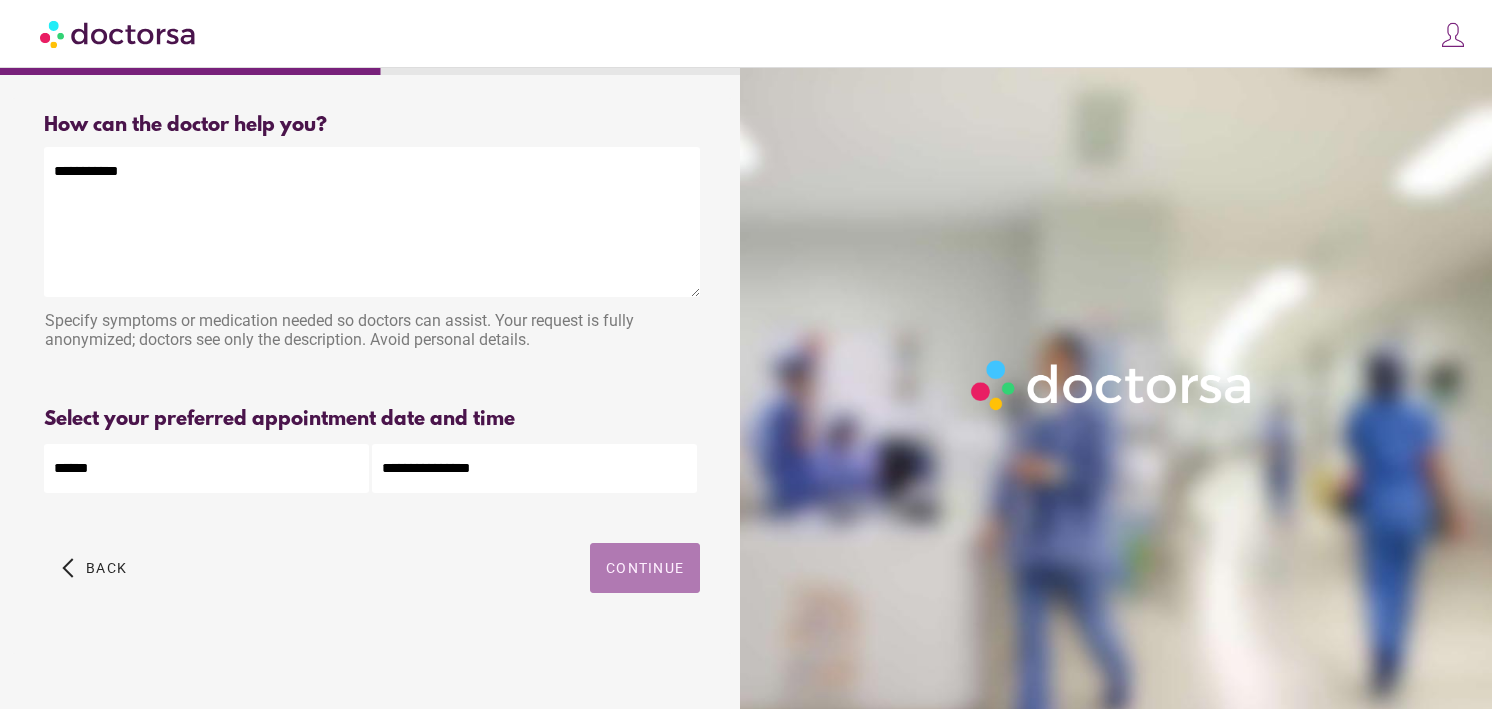 click on "Continue" at bounding box center [645, 568] 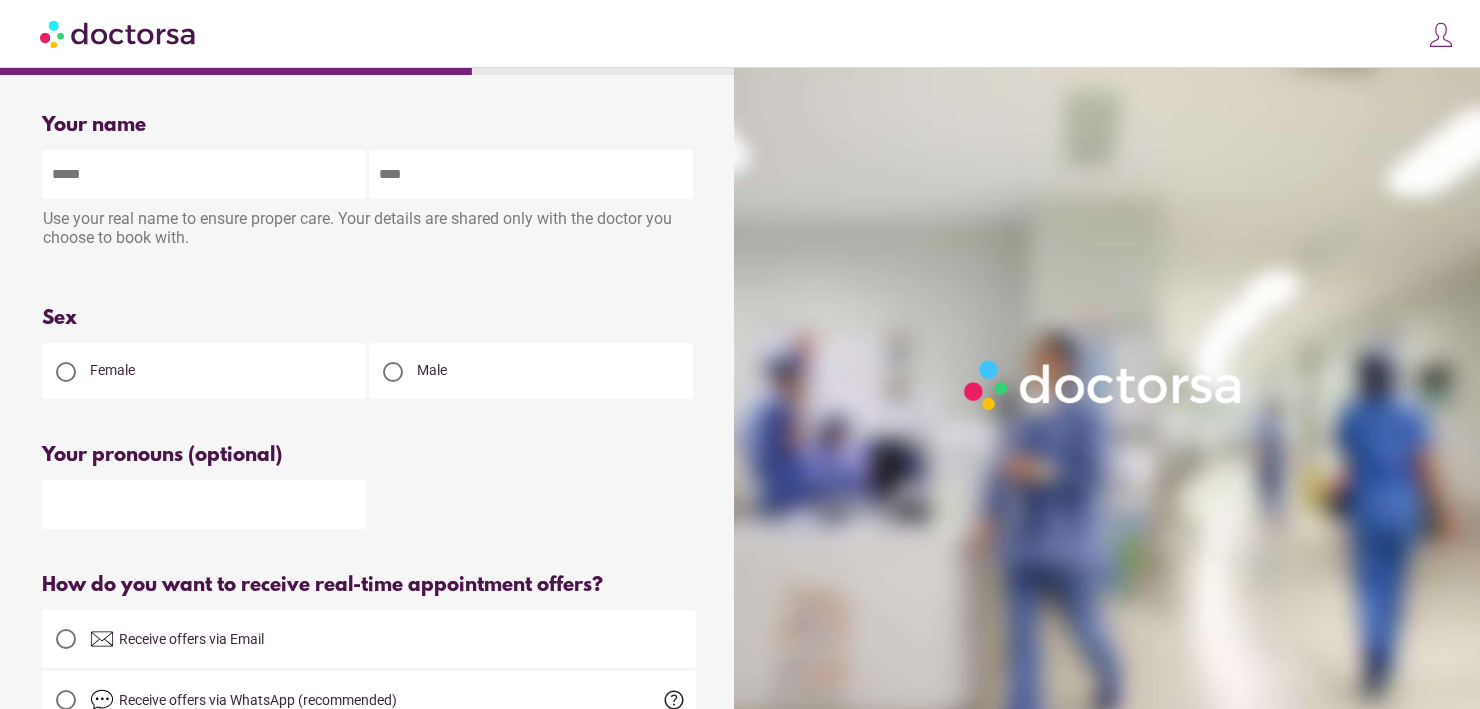 click at bounding box center (204, 174) 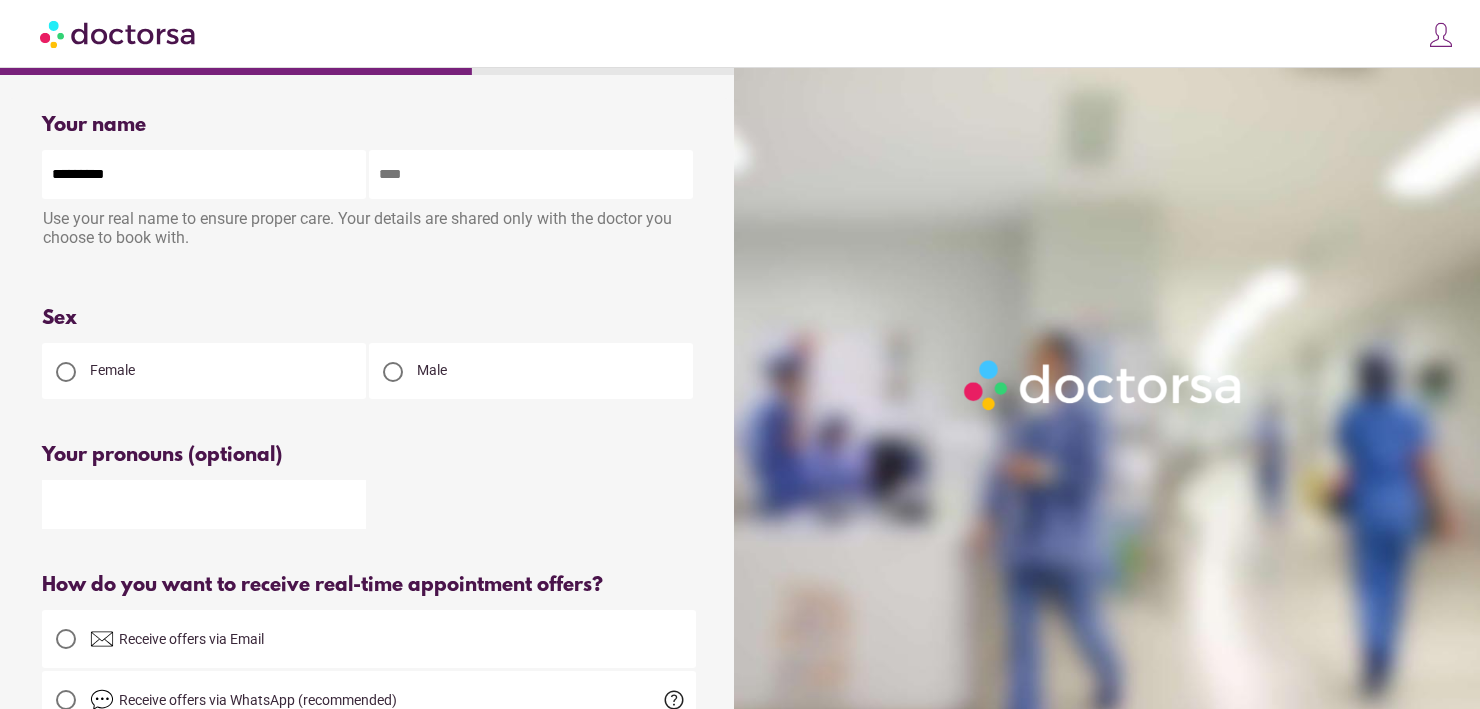 type on "*********" 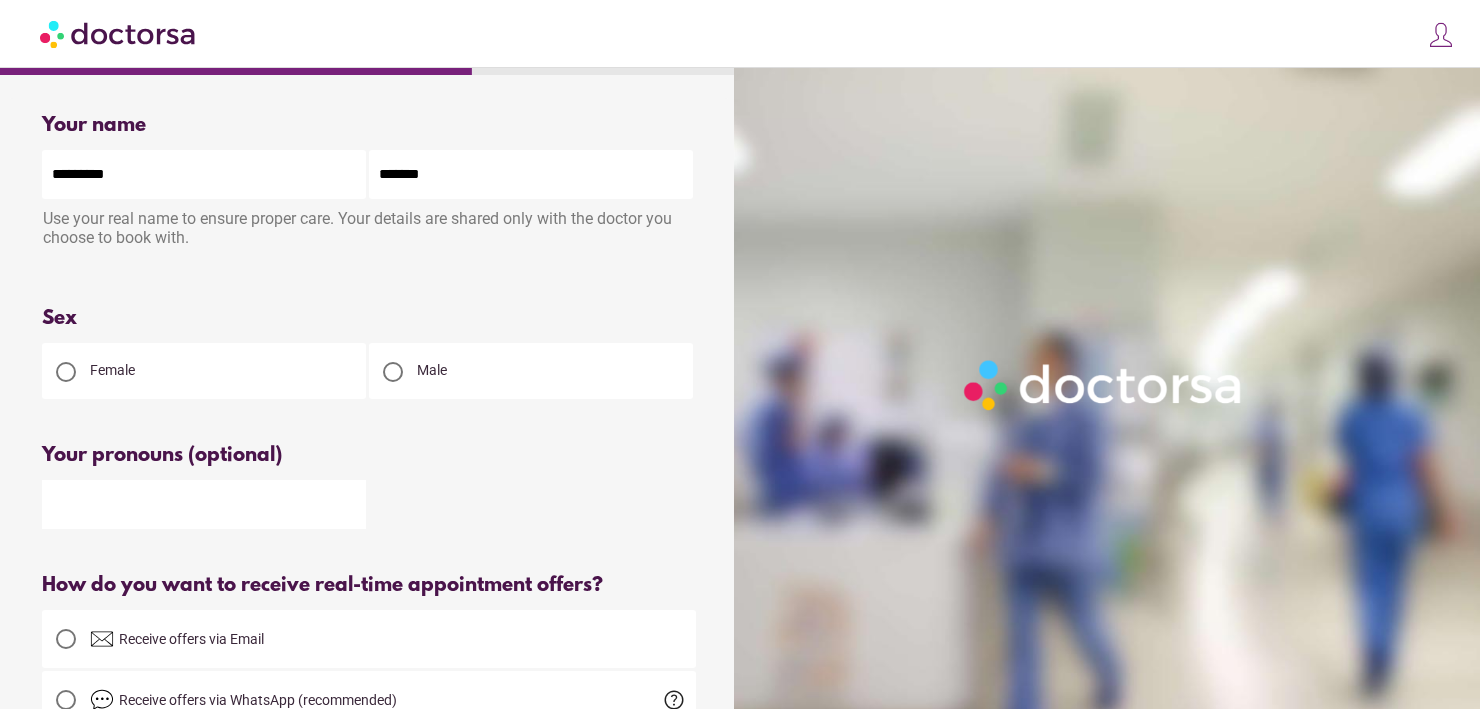 type on "*******" 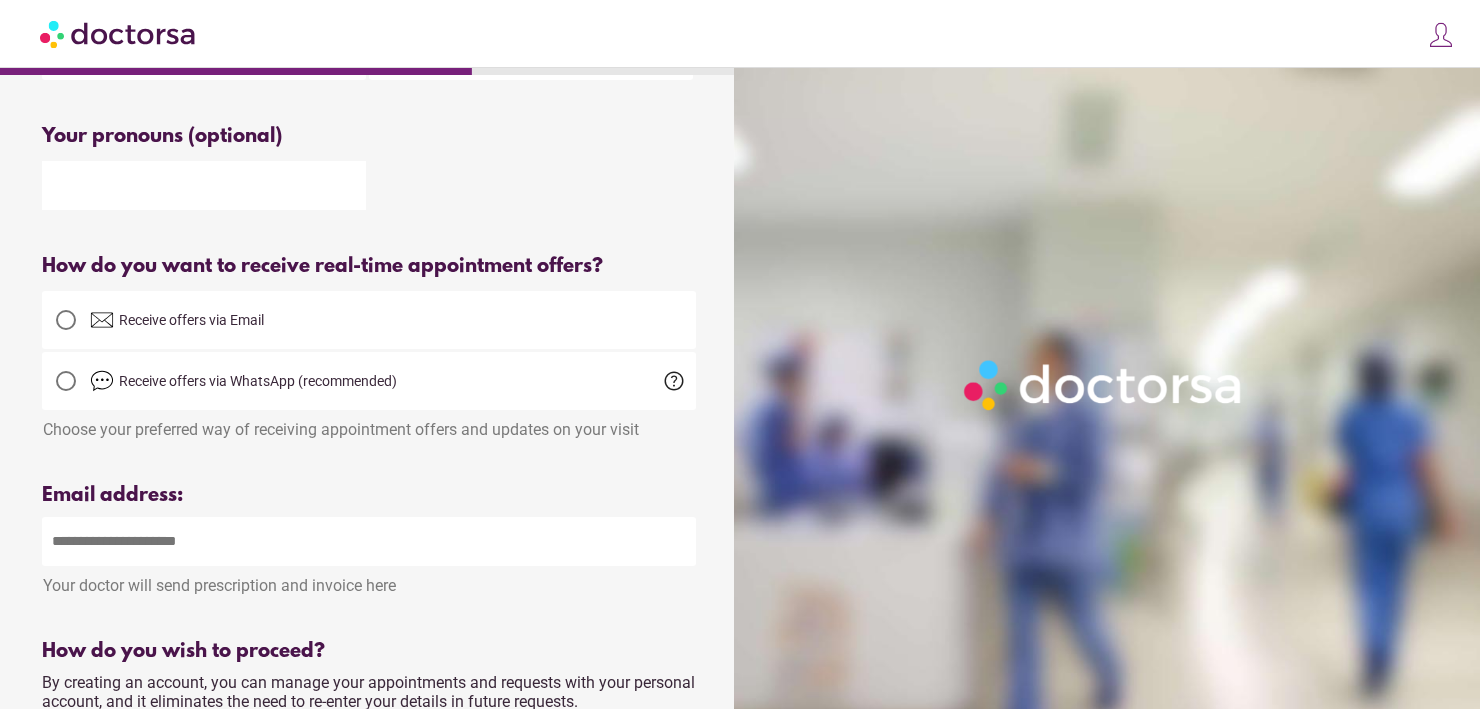 scroll, scrollTop: 315, scrollLeft: 0, axis: vertical 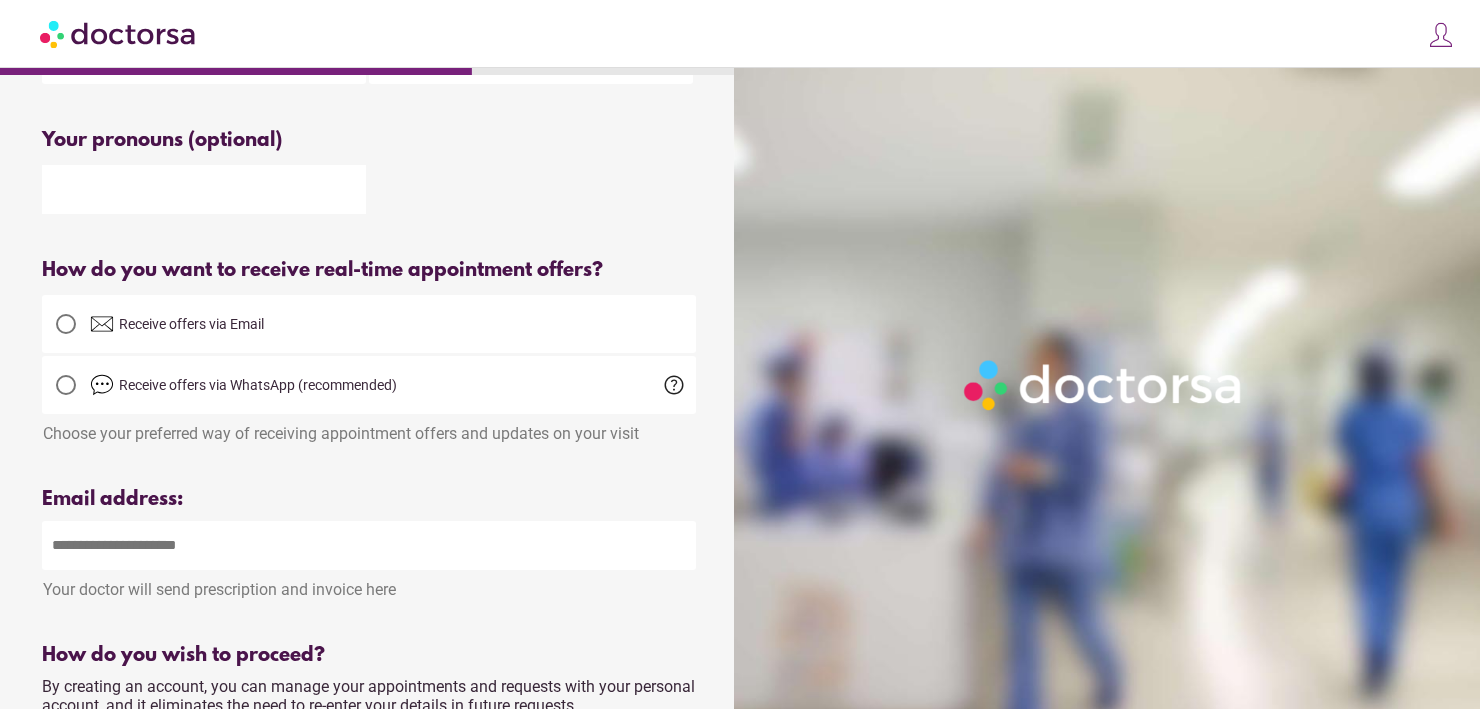 click on "Receive offers via Email" at bounding box center [191, 324] 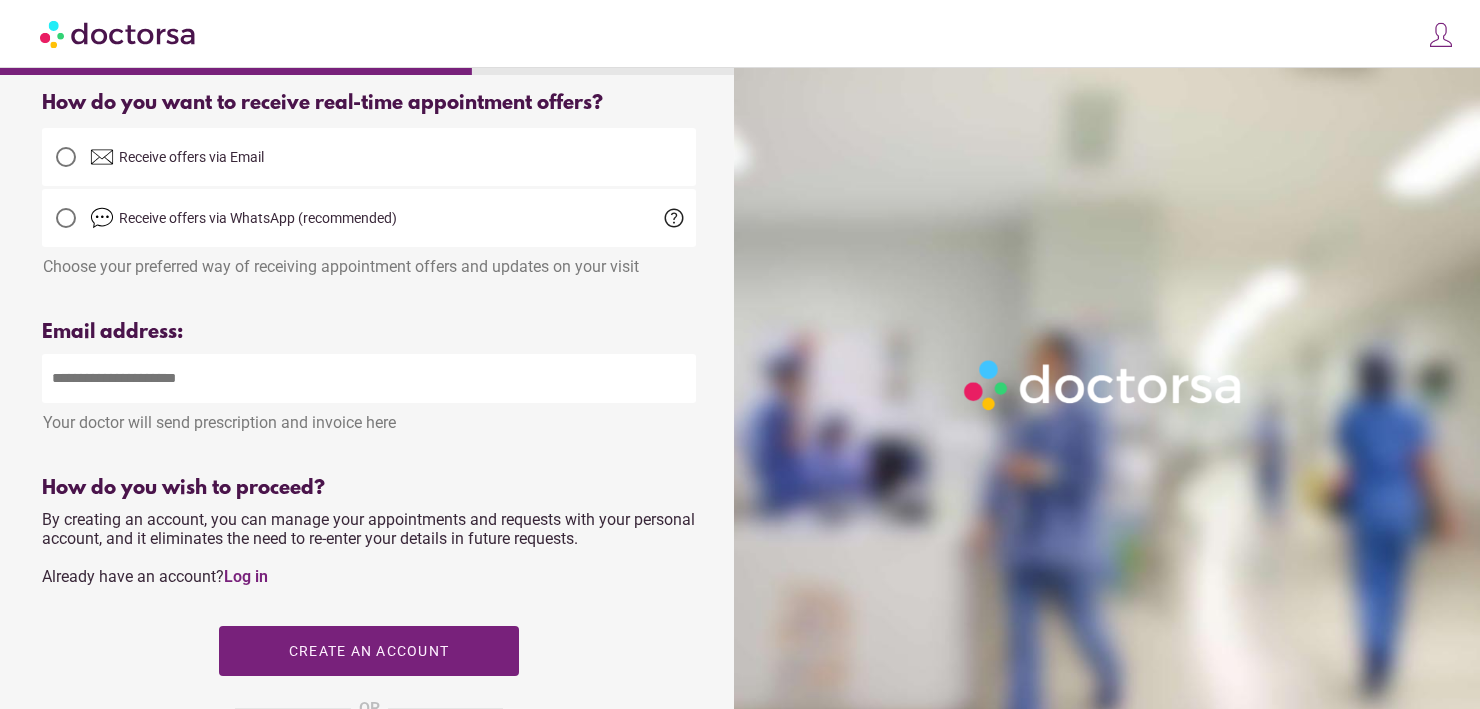 scroll, scrollTop: 515, scrollLeft: 0, axis: vertical 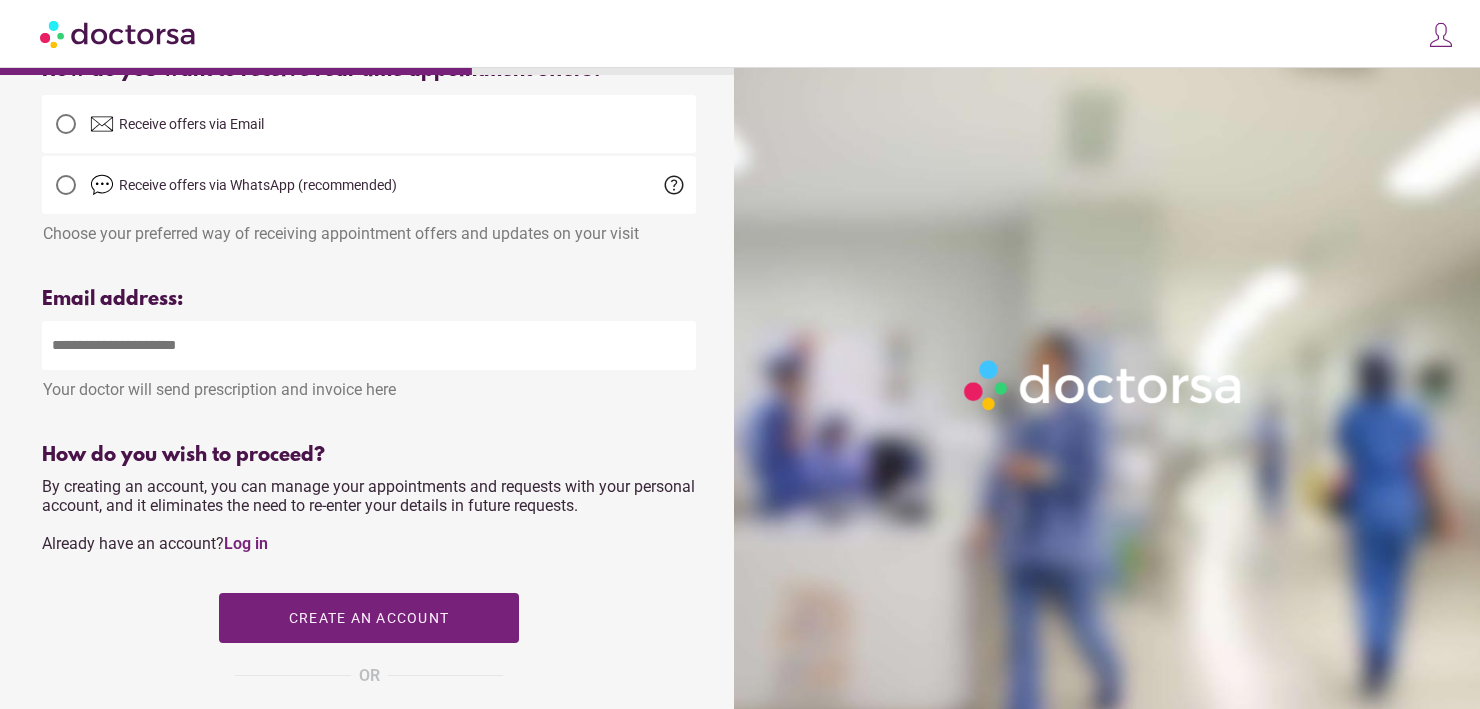 click at bounding box center (369, 345) 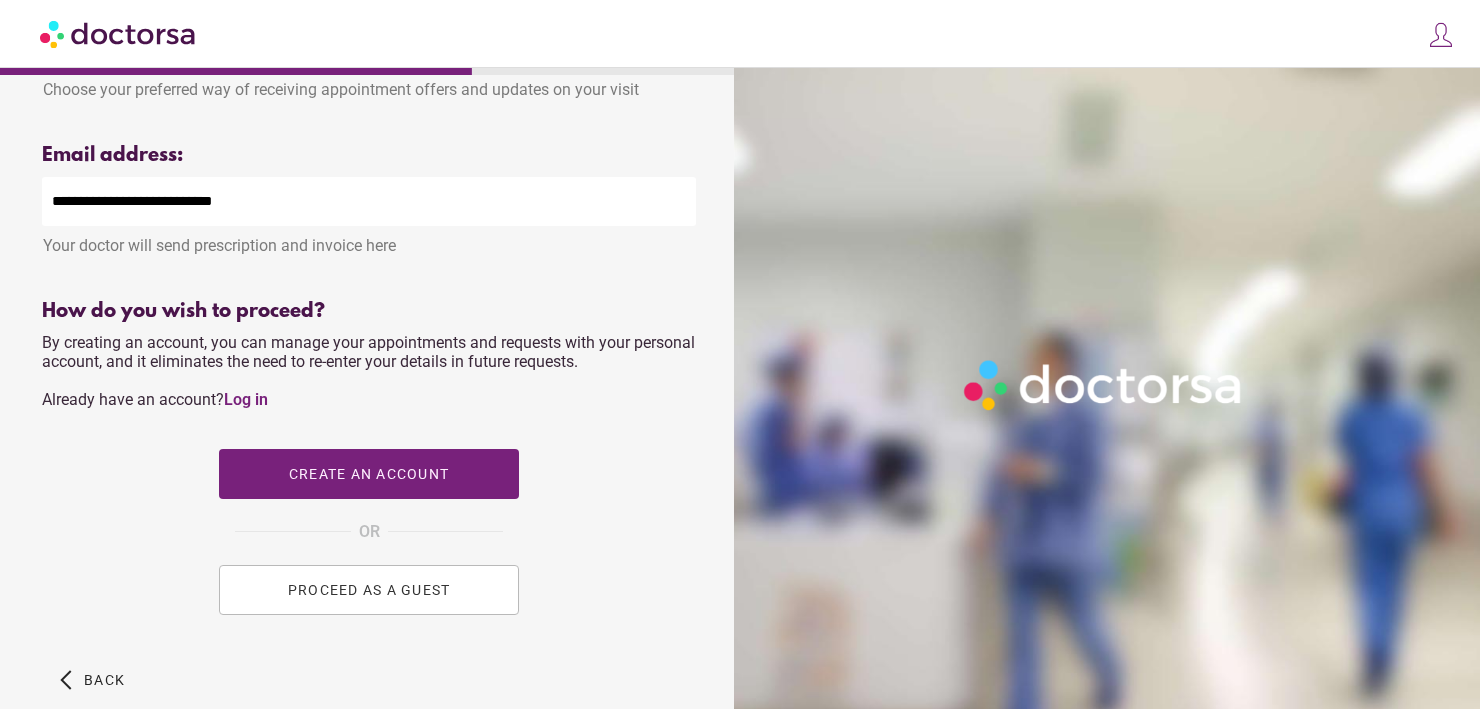 scroll, scrollTop: 667, scrollLeft: 0, axis: vertical 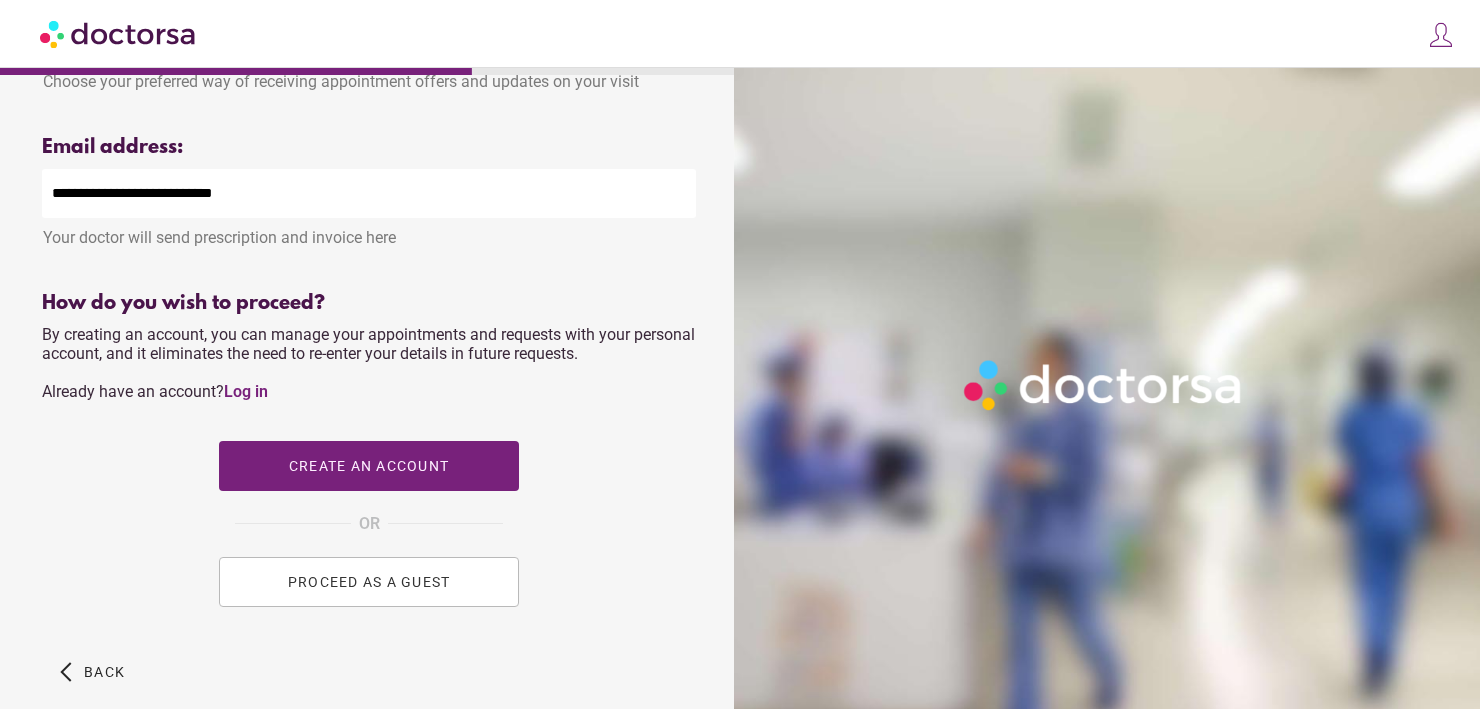 type on "**********" 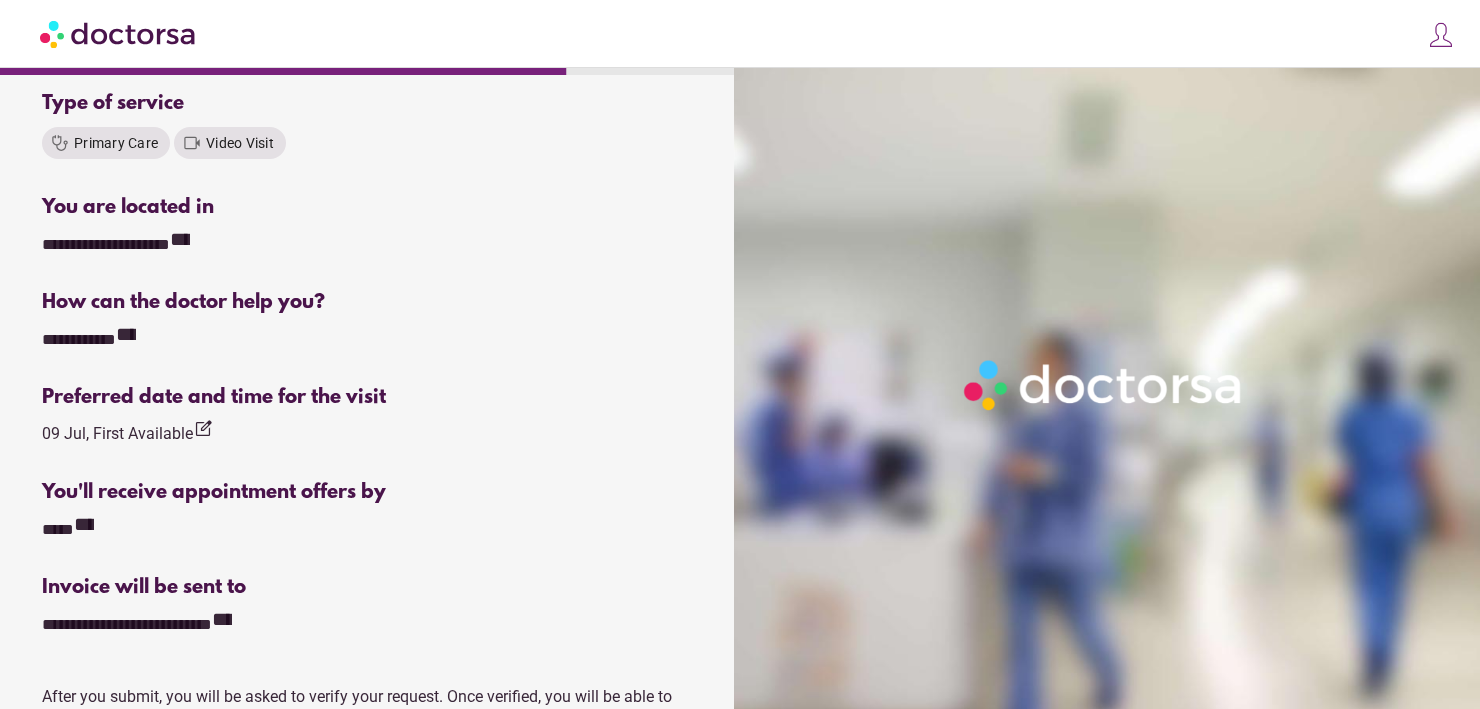 scroll, scrollTop: 729, scrollLeft: 0, axis: vertical 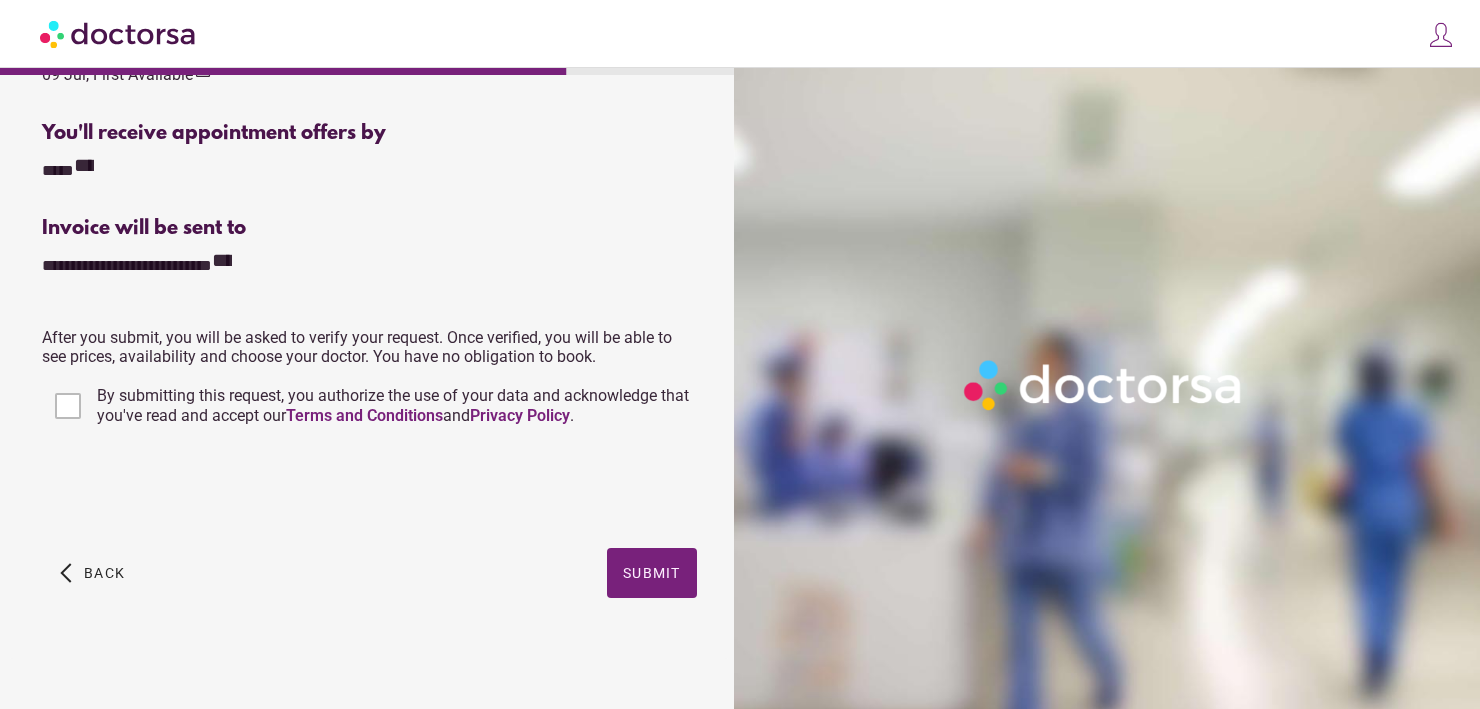 click on "**********" at bounding box center (369, 14) 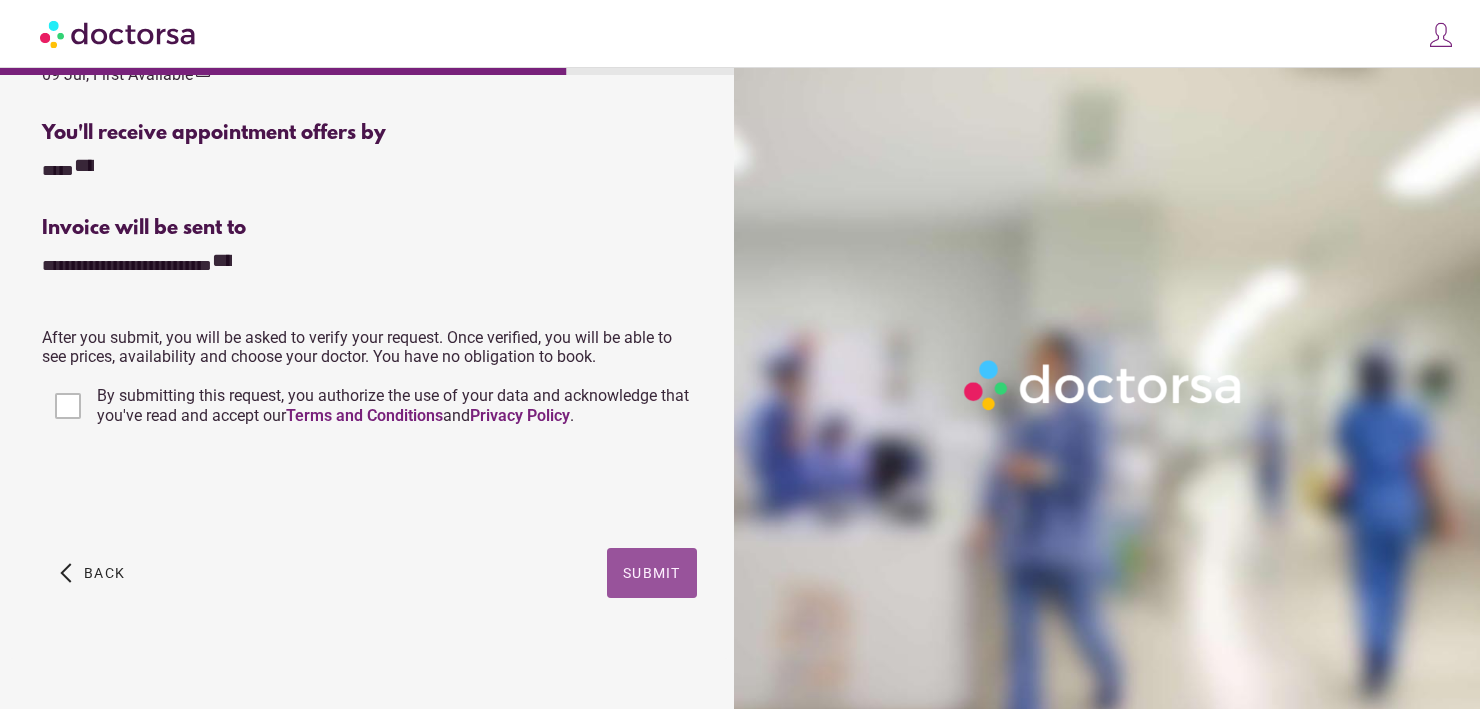 click at bounding box center [652, 573] 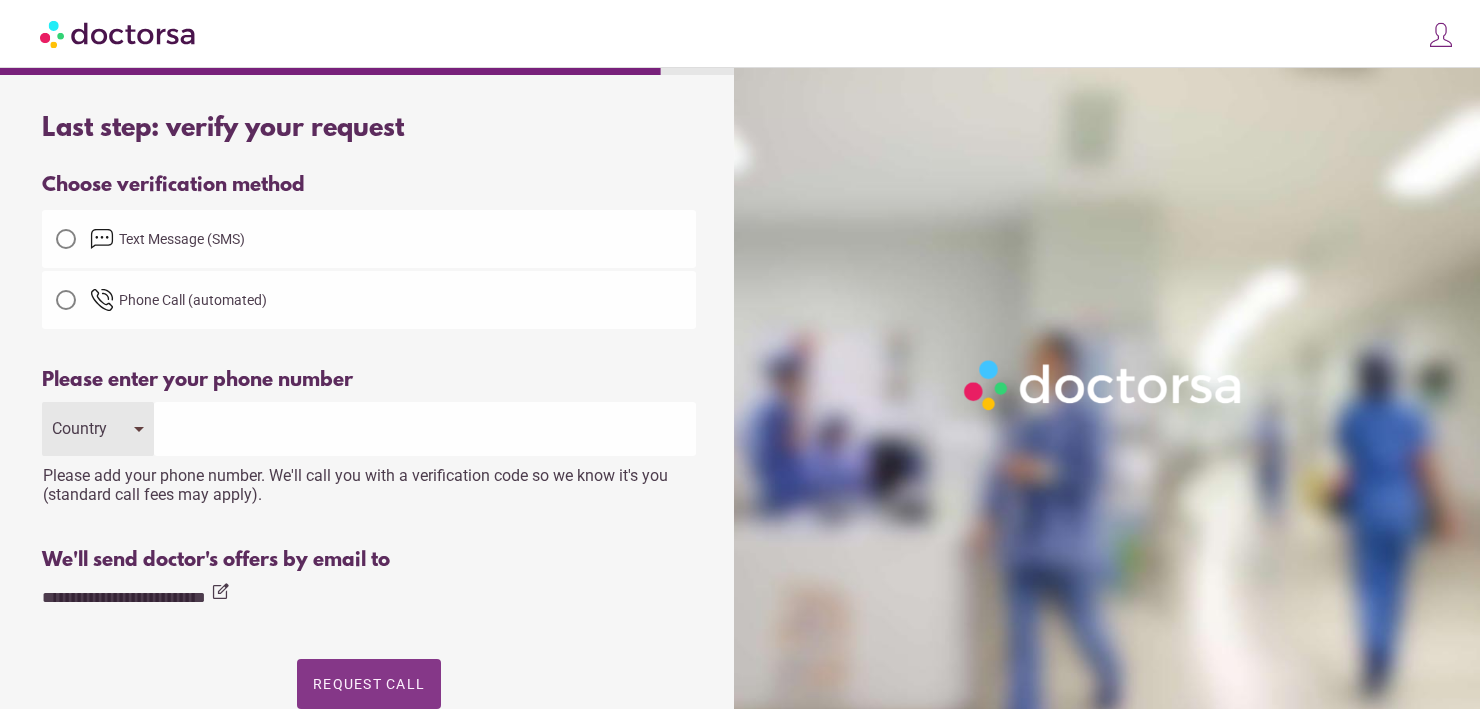 scroll, scrollTop: 0, scrollLeft: 0, axis: both 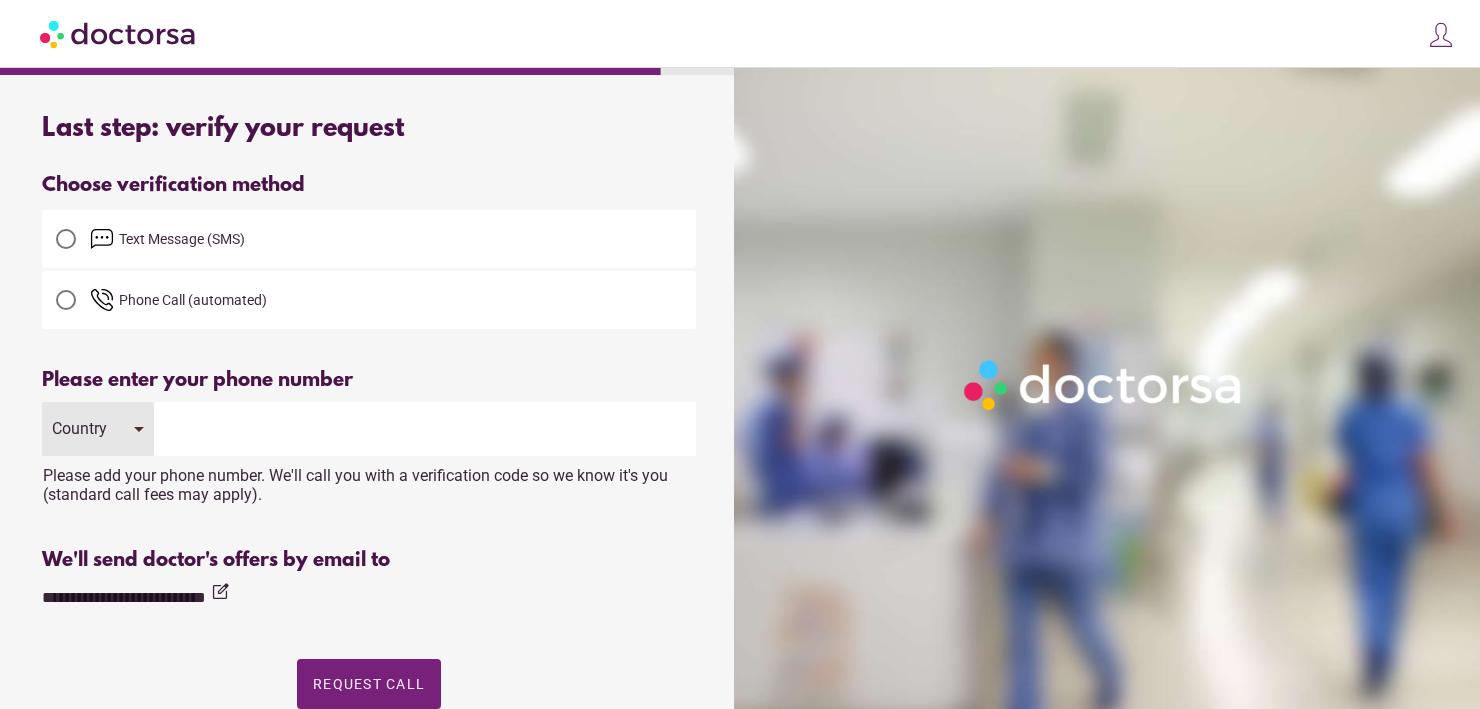 click on "Country" at bounding box center (98, 429) 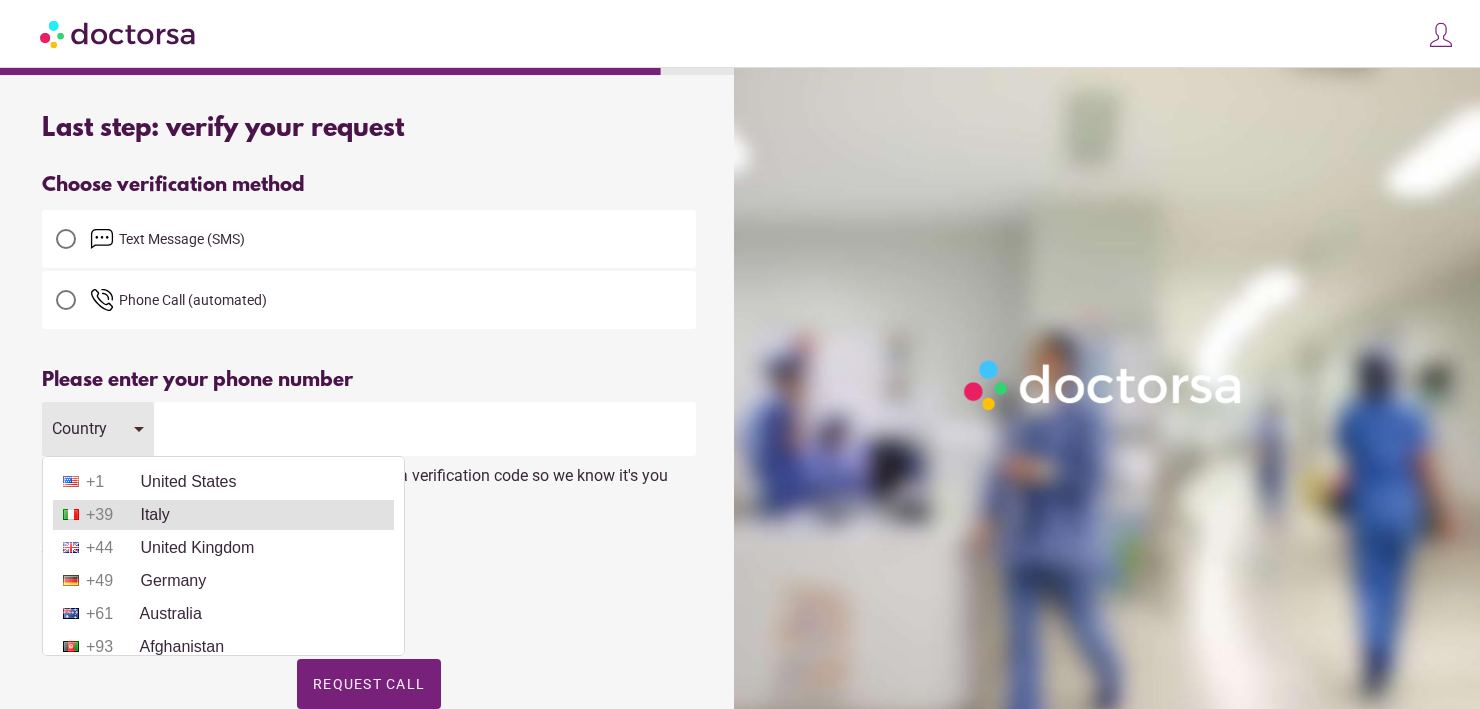 click on "+39   Italy" at bounding box center (223, 515) 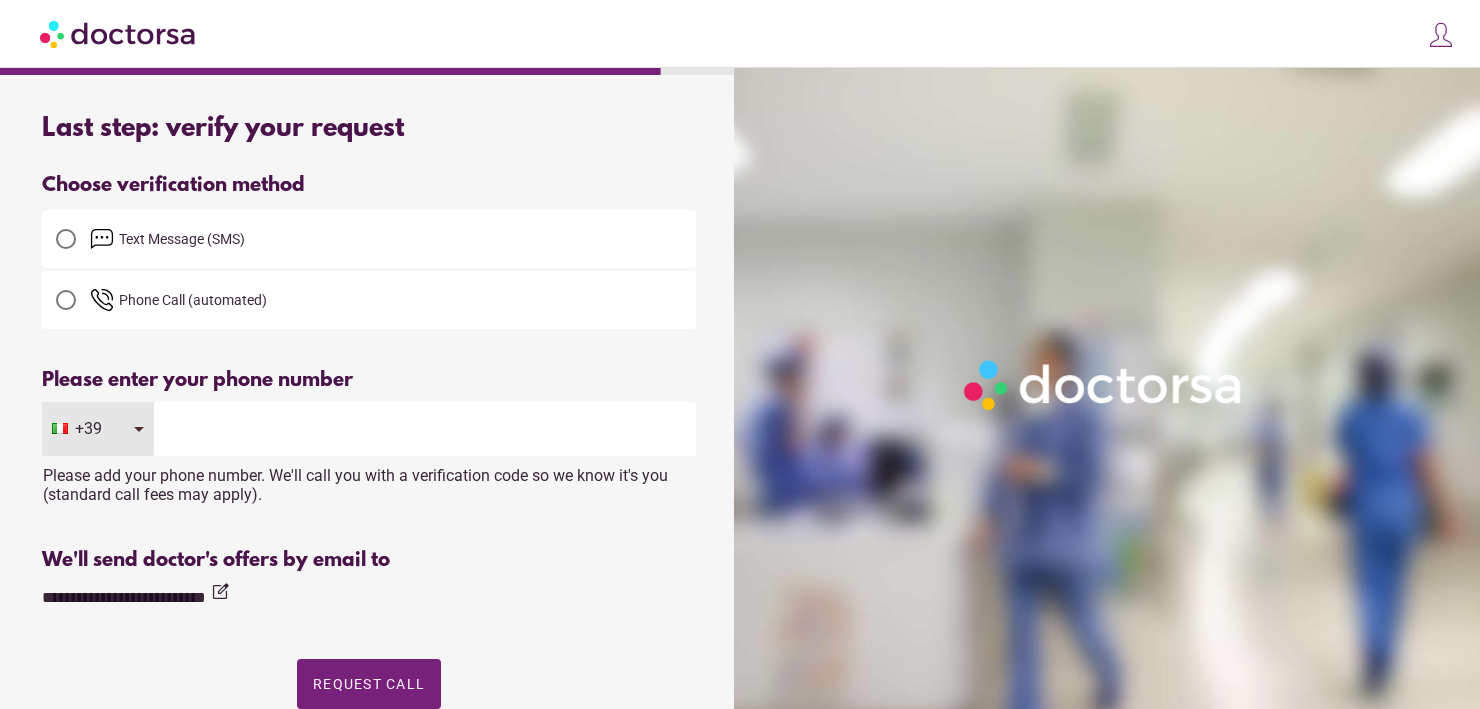 click at bounding box center [425, 429] 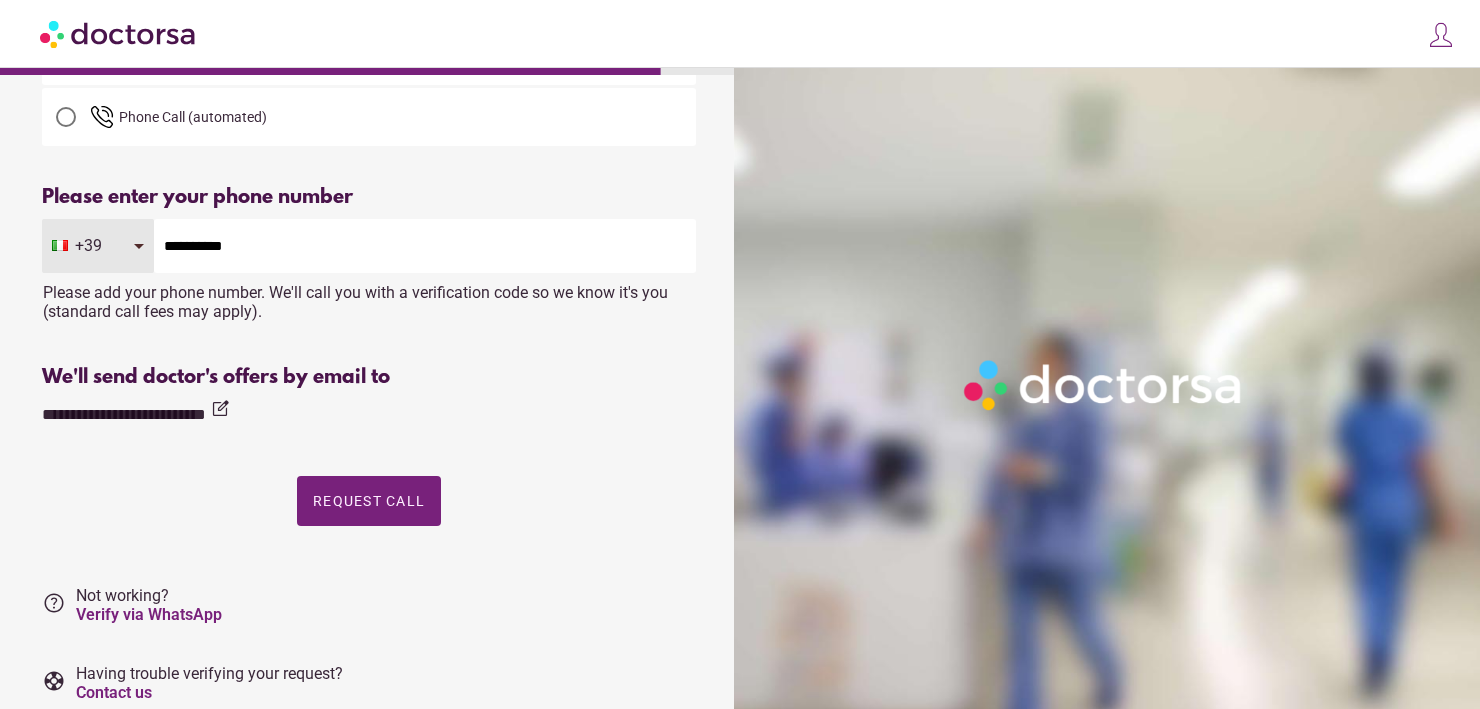 scroll, scrollTop: 258, scrollLeft: 0, axis: vertical 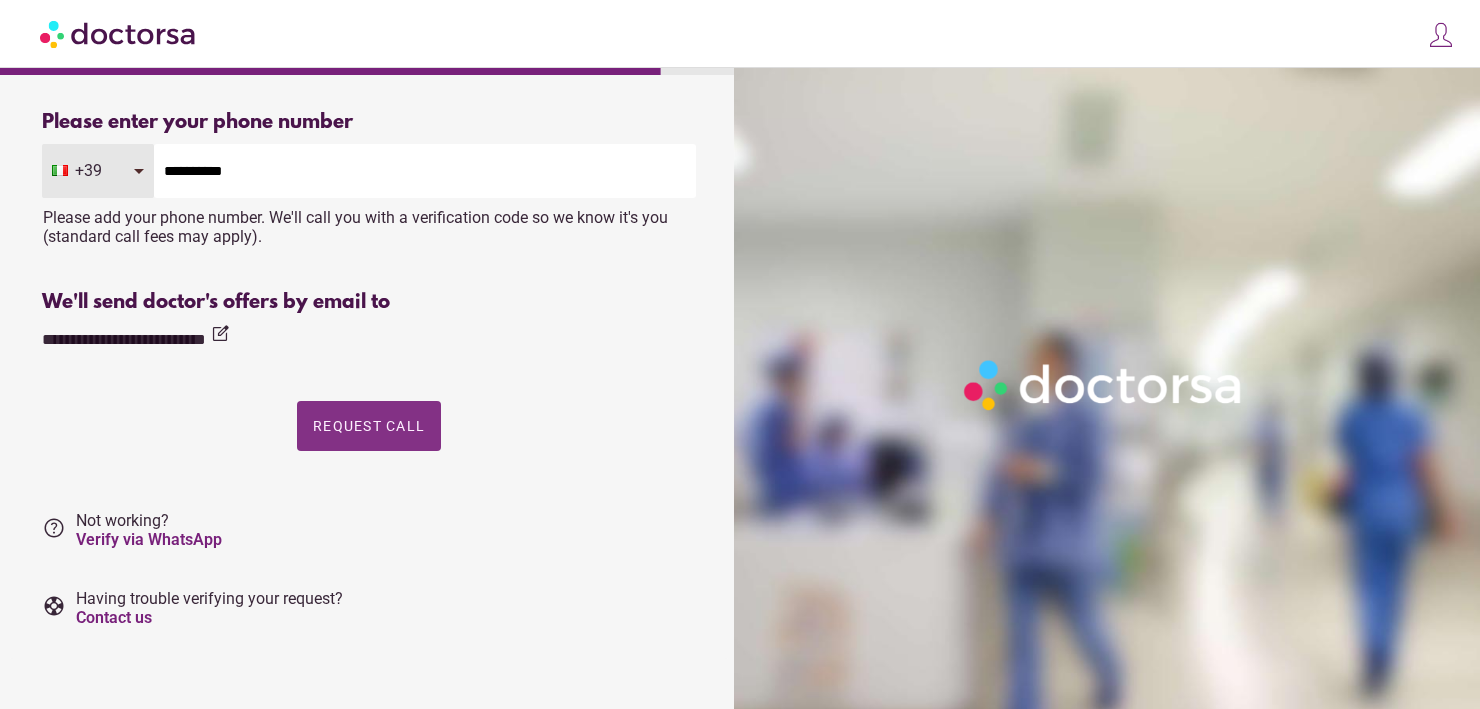type on "**********" 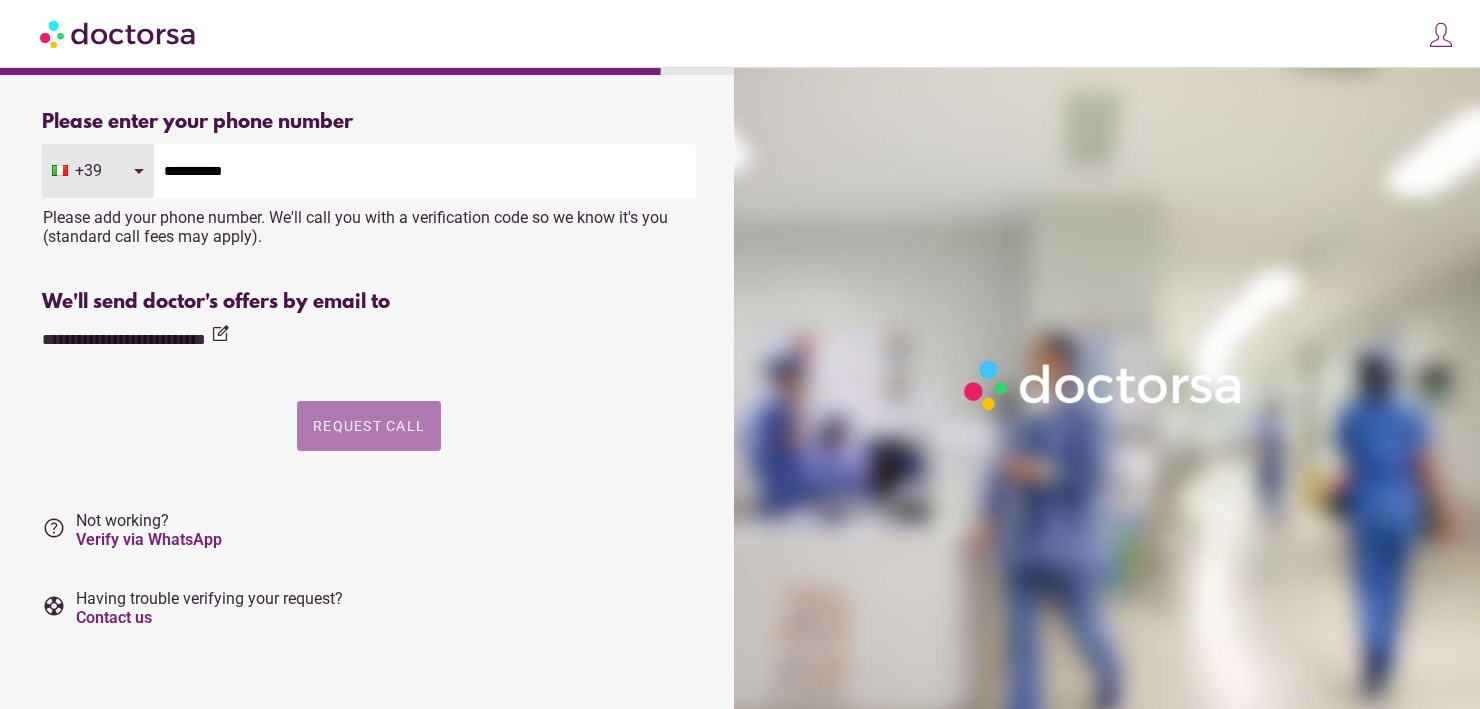 click at bounding box center (369, 426) 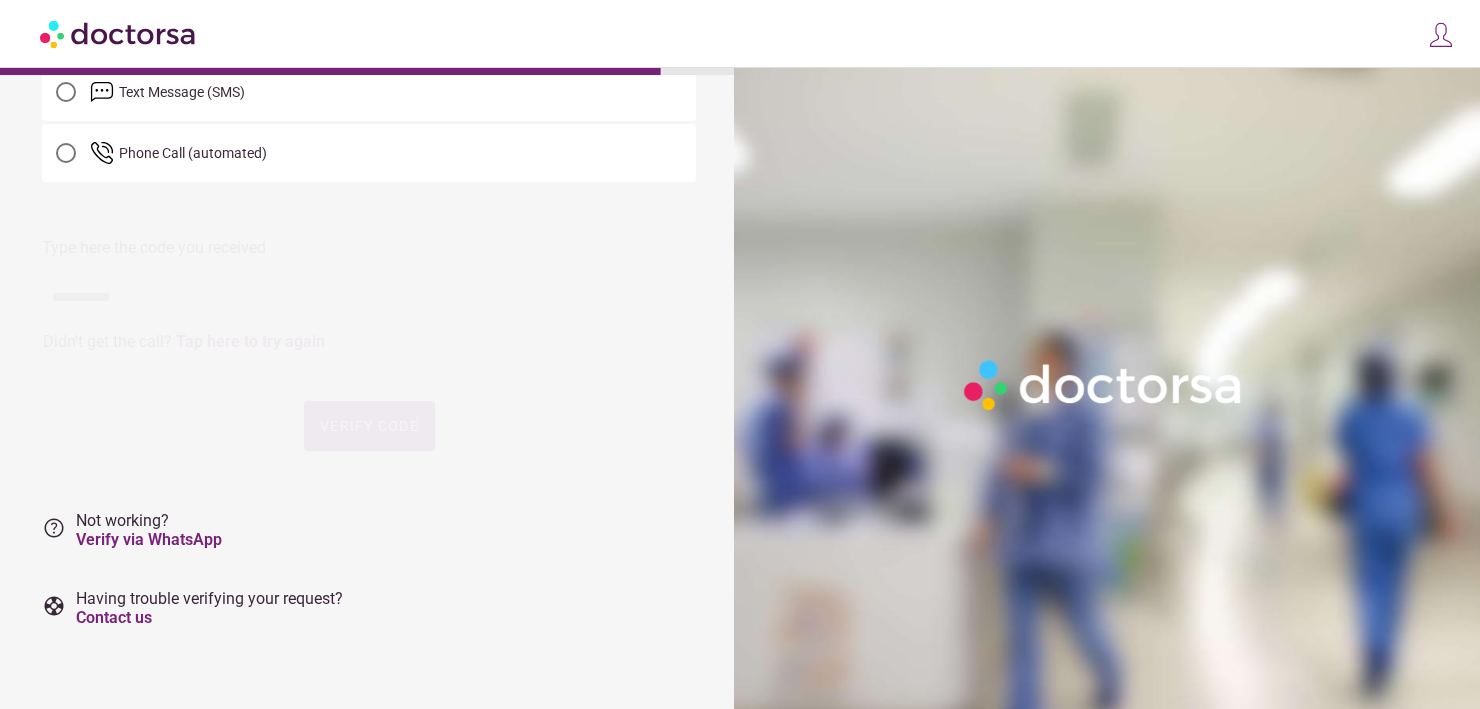 scroll, scrollTop: 0, scrollLeft: 0, axis: both 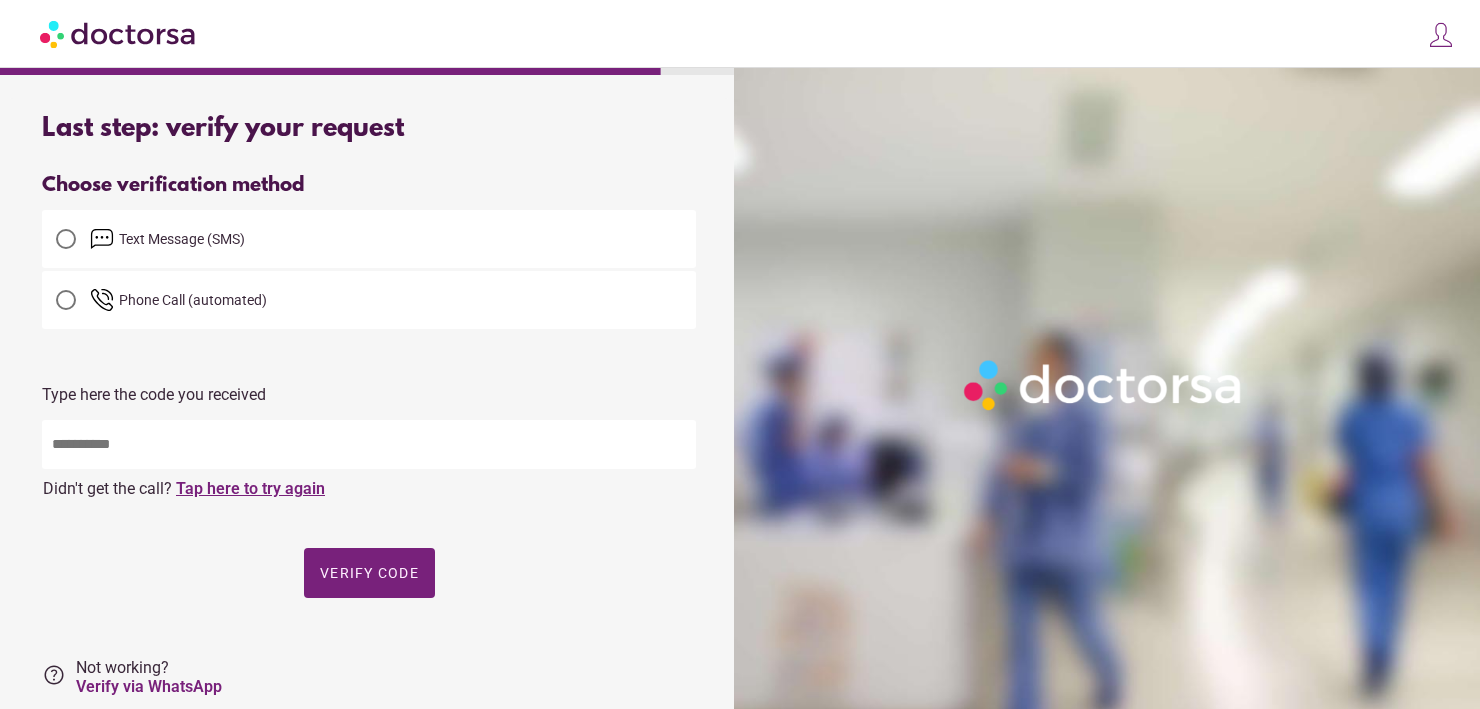 click on "Tap here to try again" at bounding box center (250, 488) 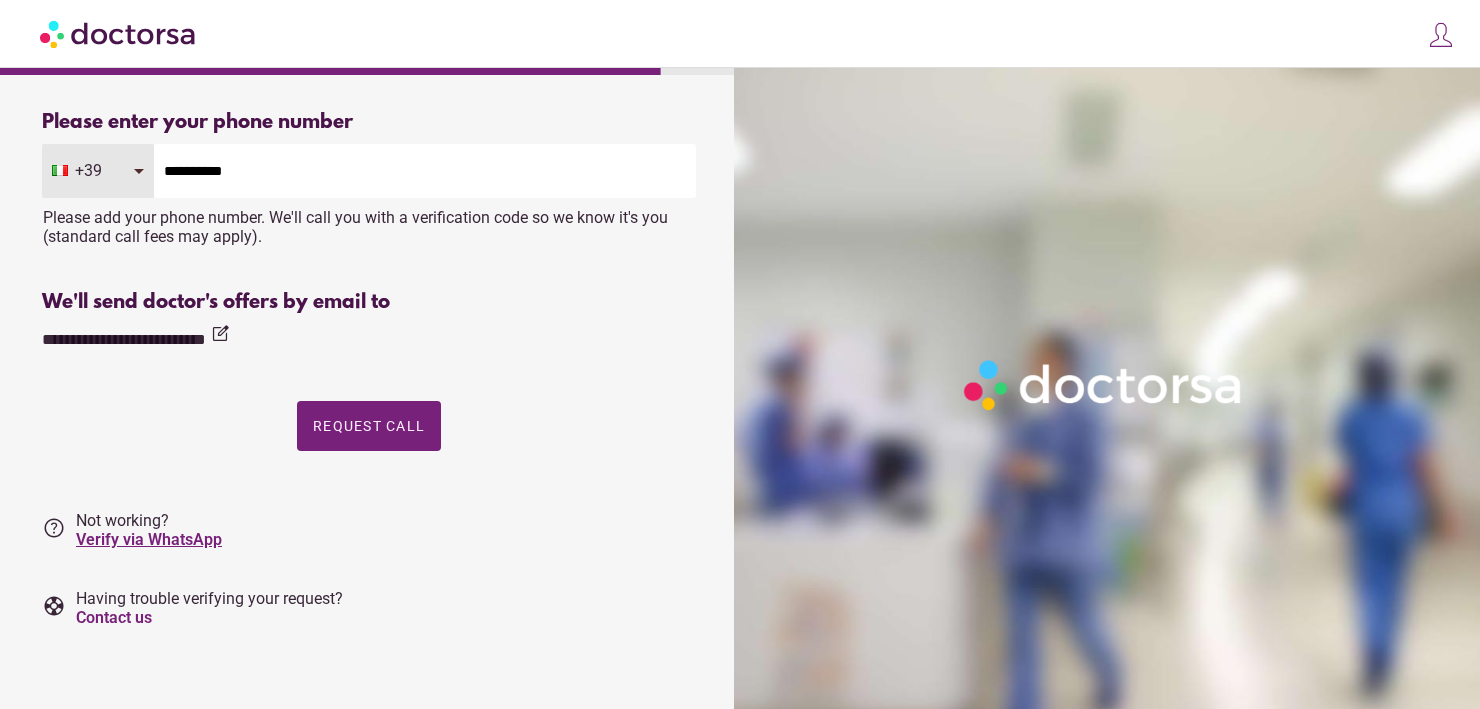 click on "Verify via WhatsApp" at bounding box center (149, 539) 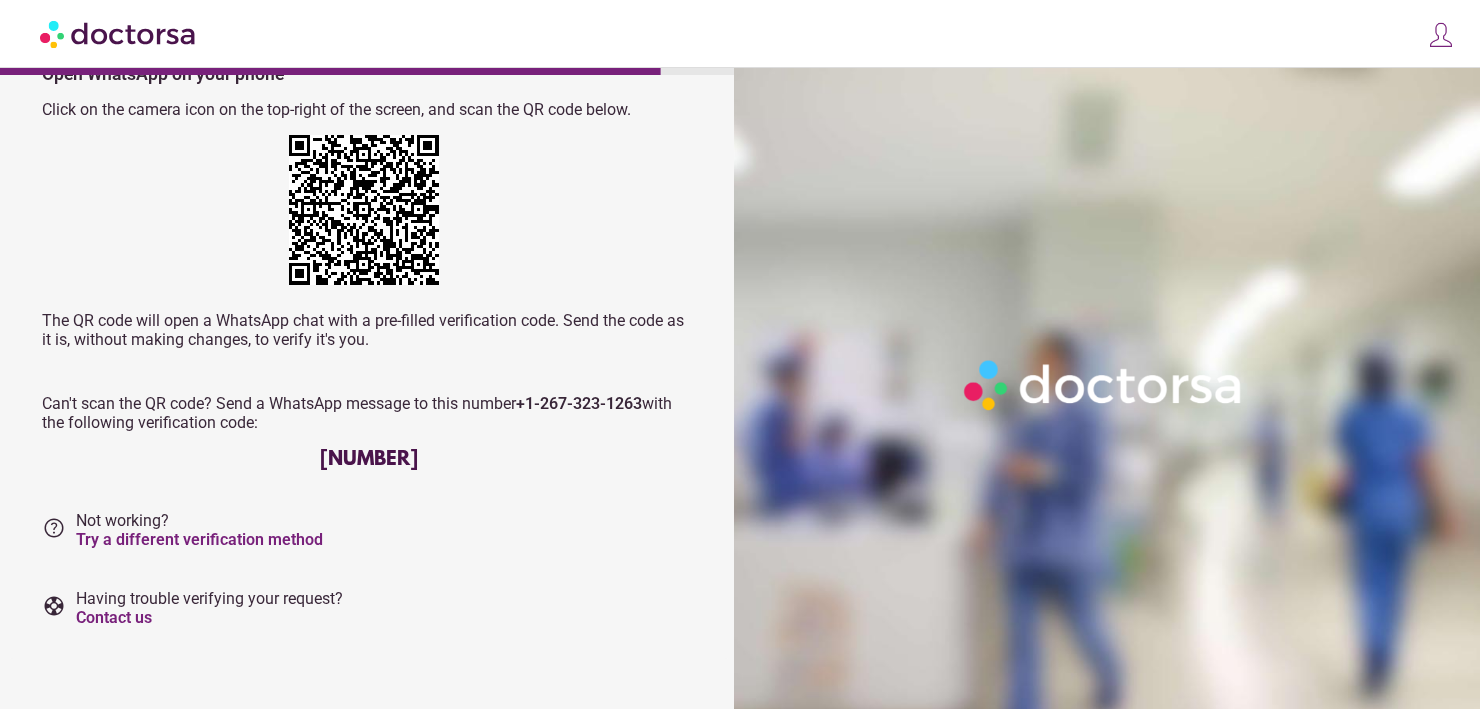scroll, scrollTop: 0, scrollLeft: 0, axis: both 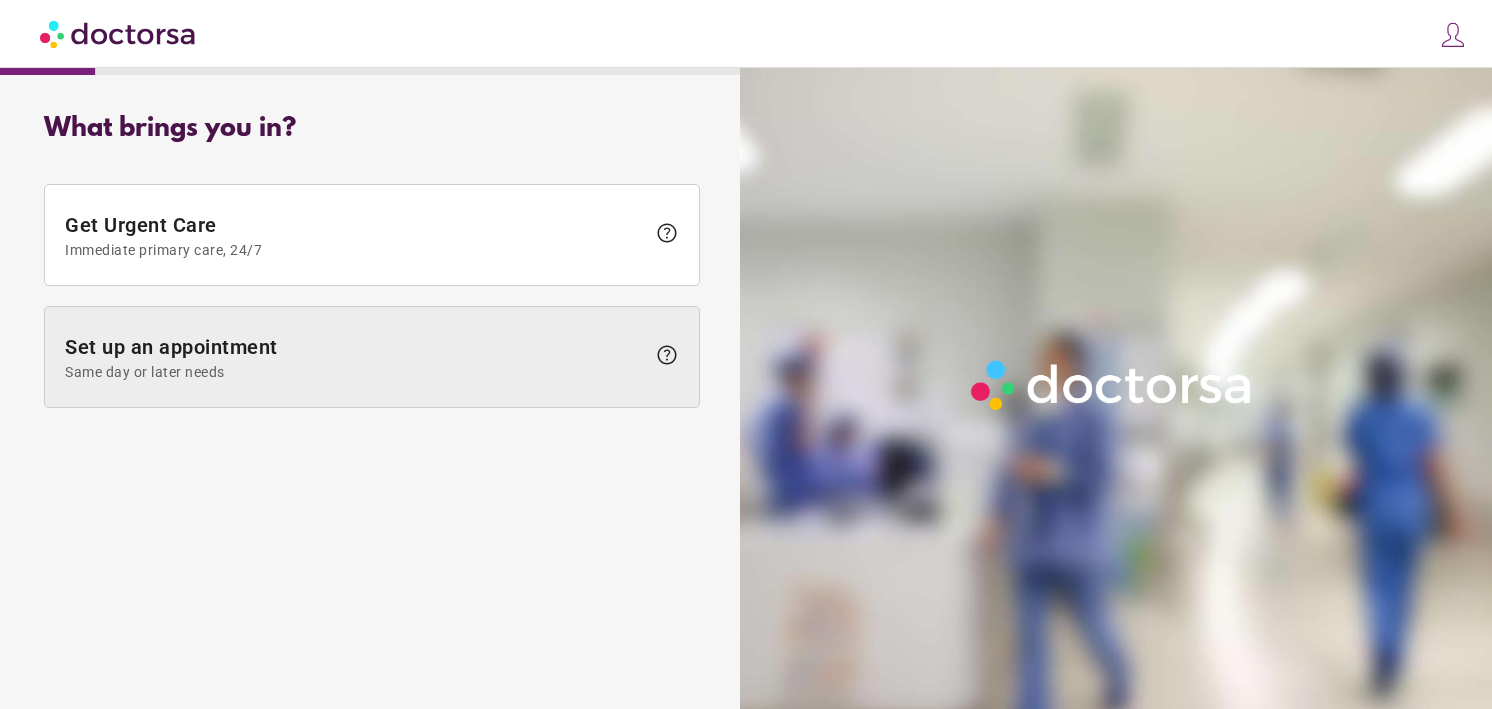 click on "Set up an appointment
Same day or later needs" at bounding box center (355, 357) 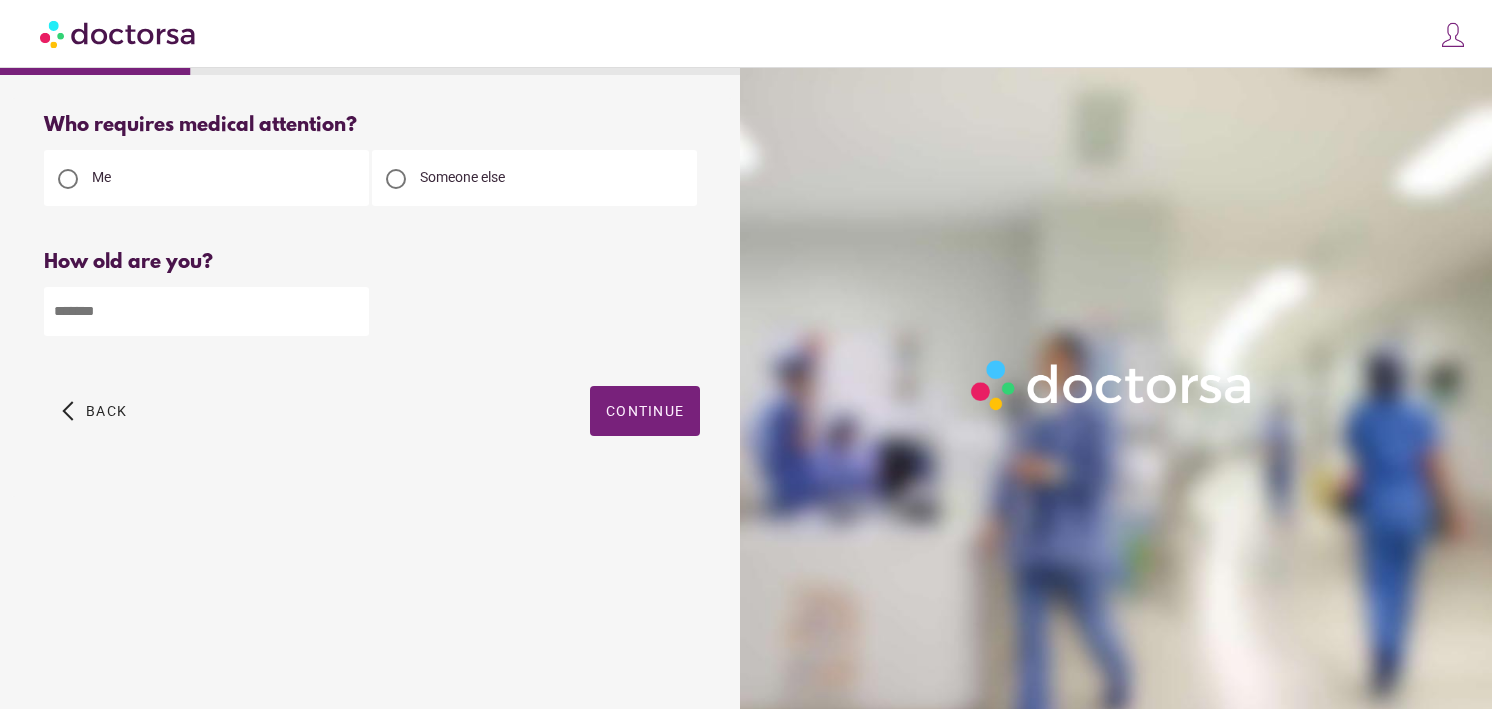 click on "Please enter your age" at bounding box center [372, 353] 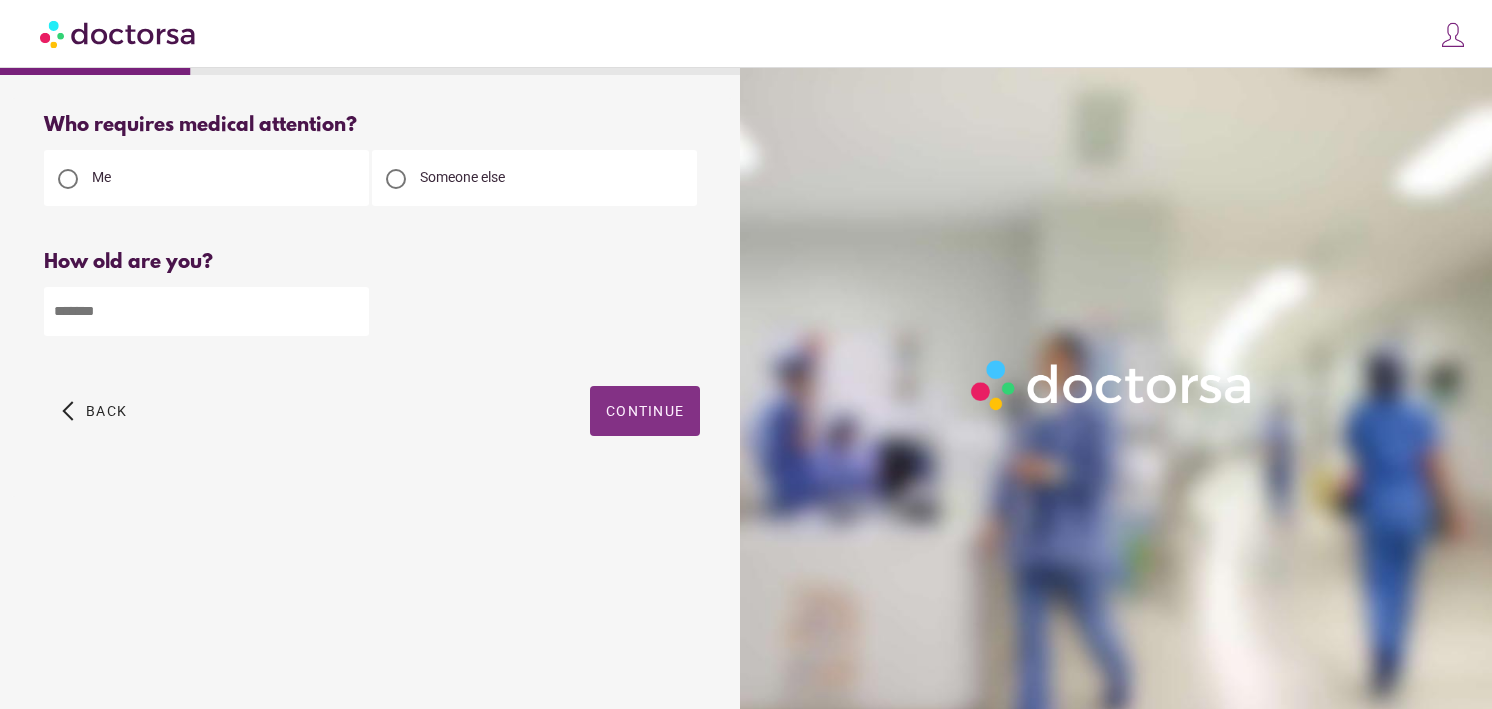 type on "**" 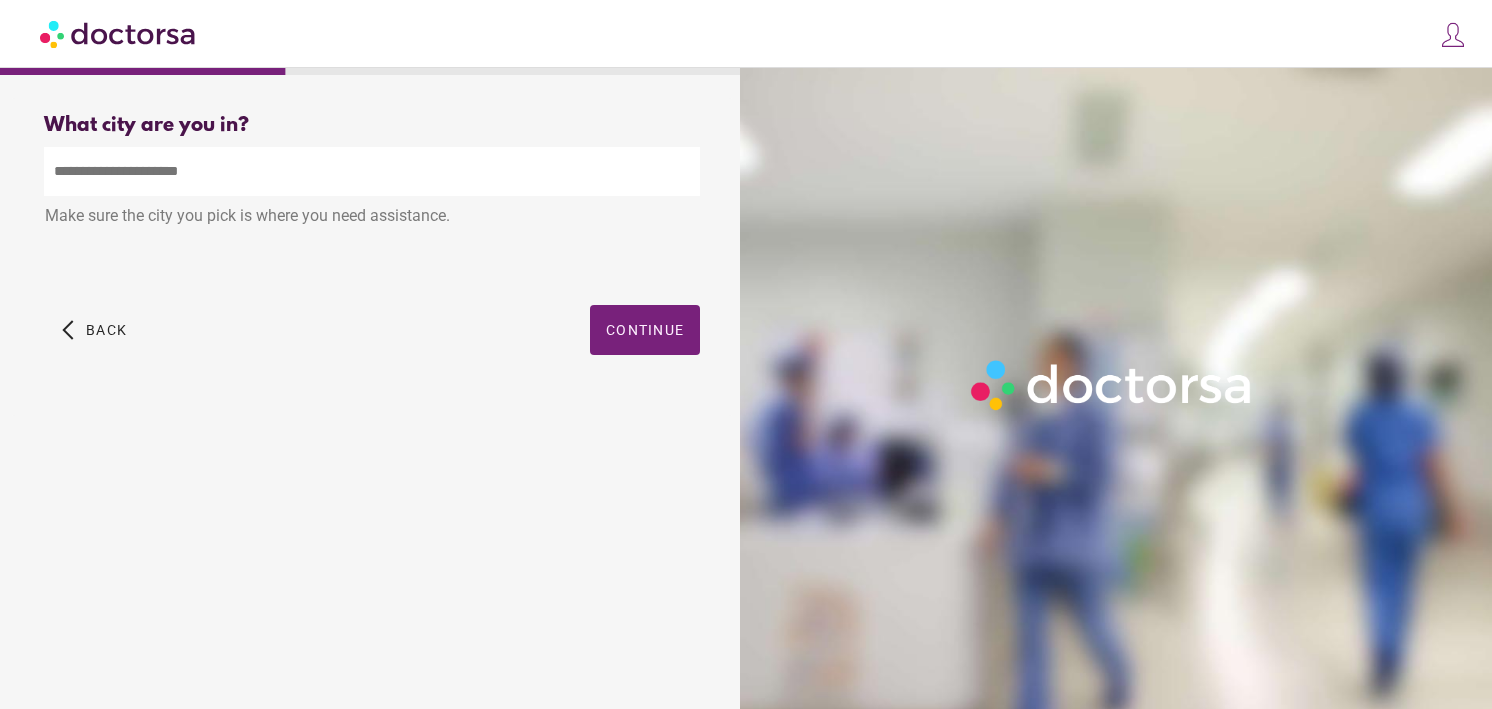 click at bounding box center (372, 171) 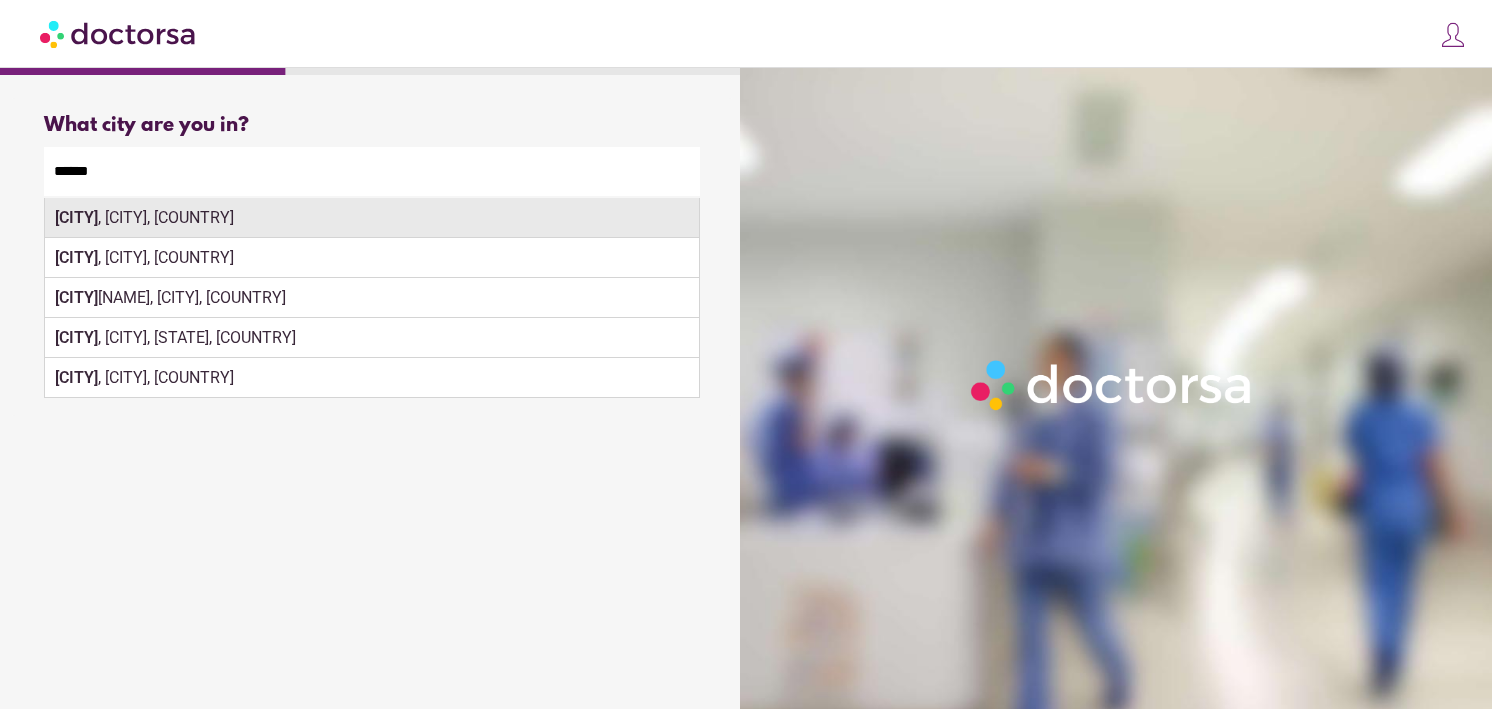 type on "******" 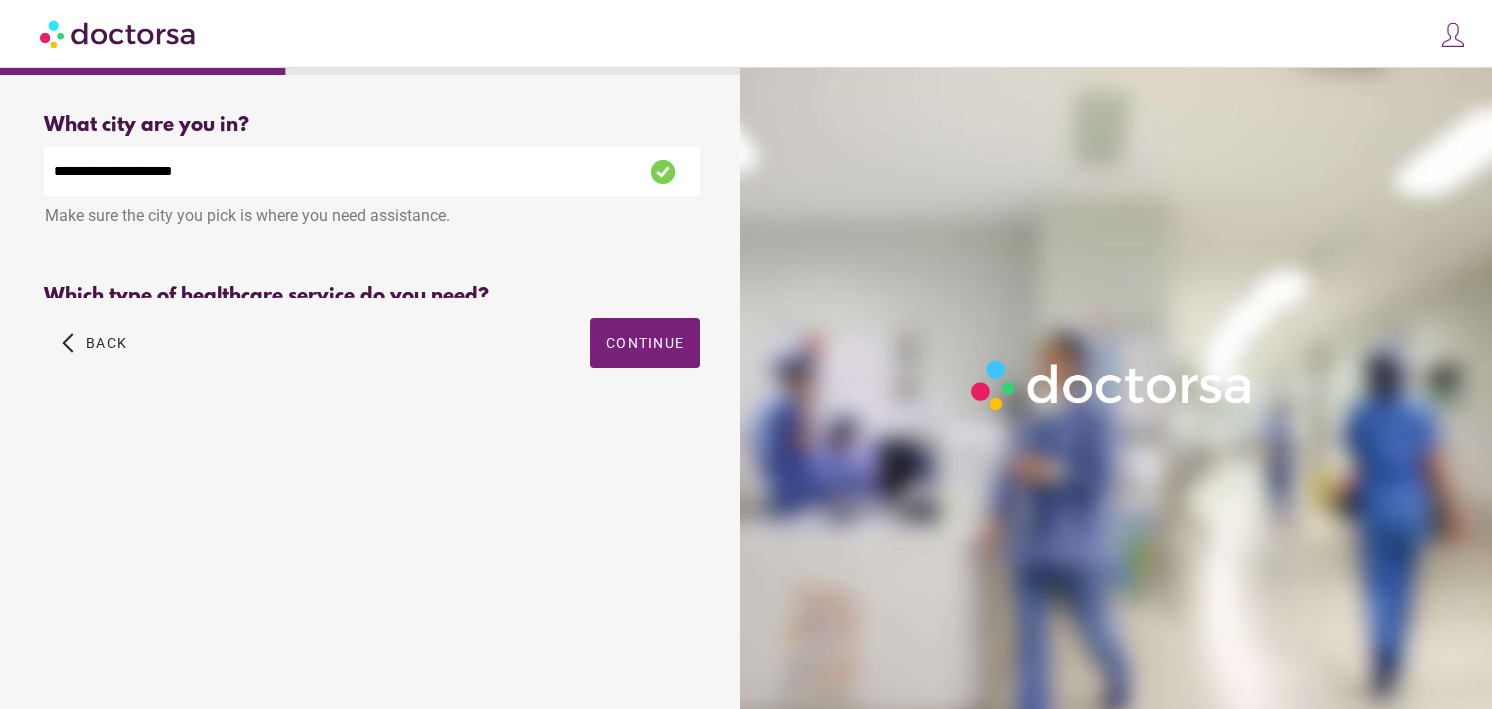 click on "Orthopedics" at bounding box center (599, 342) 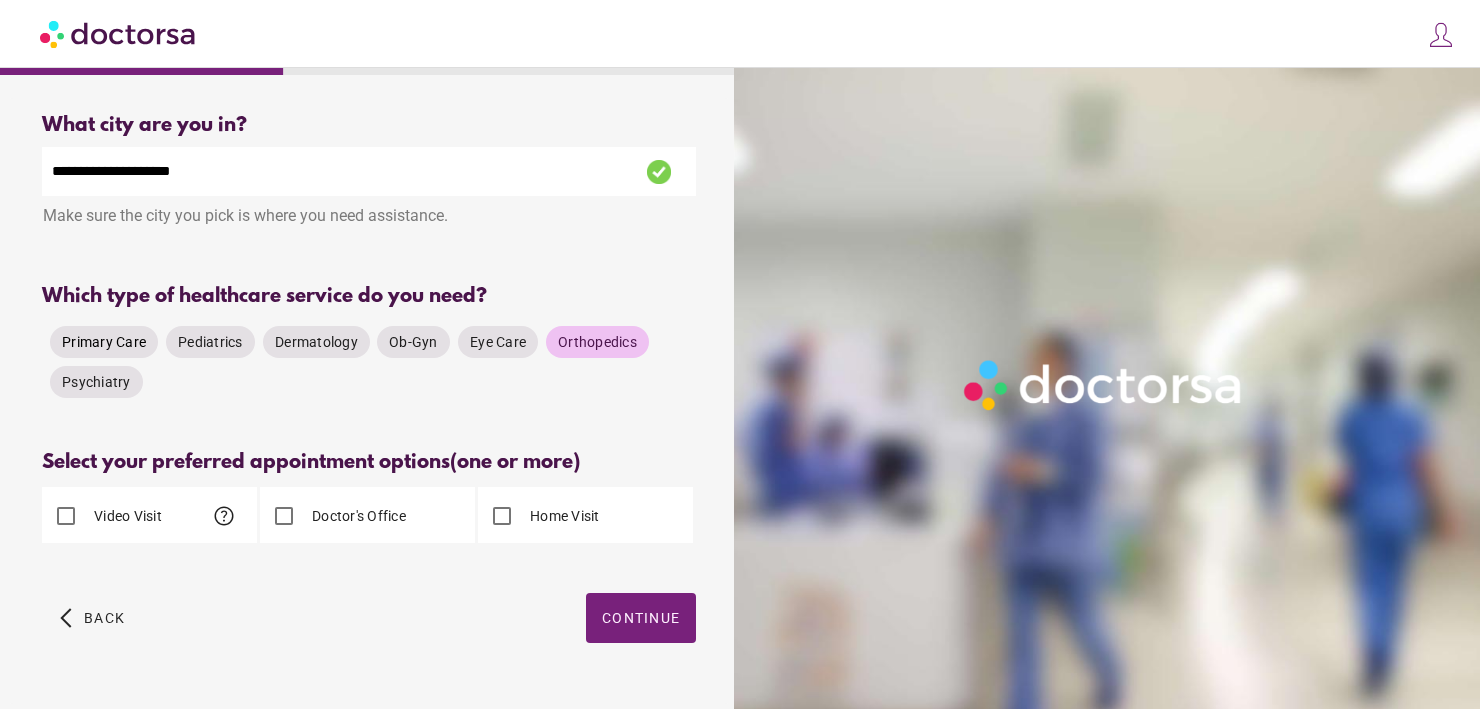 click on "Primary Care" at bounding box center (104, 342) 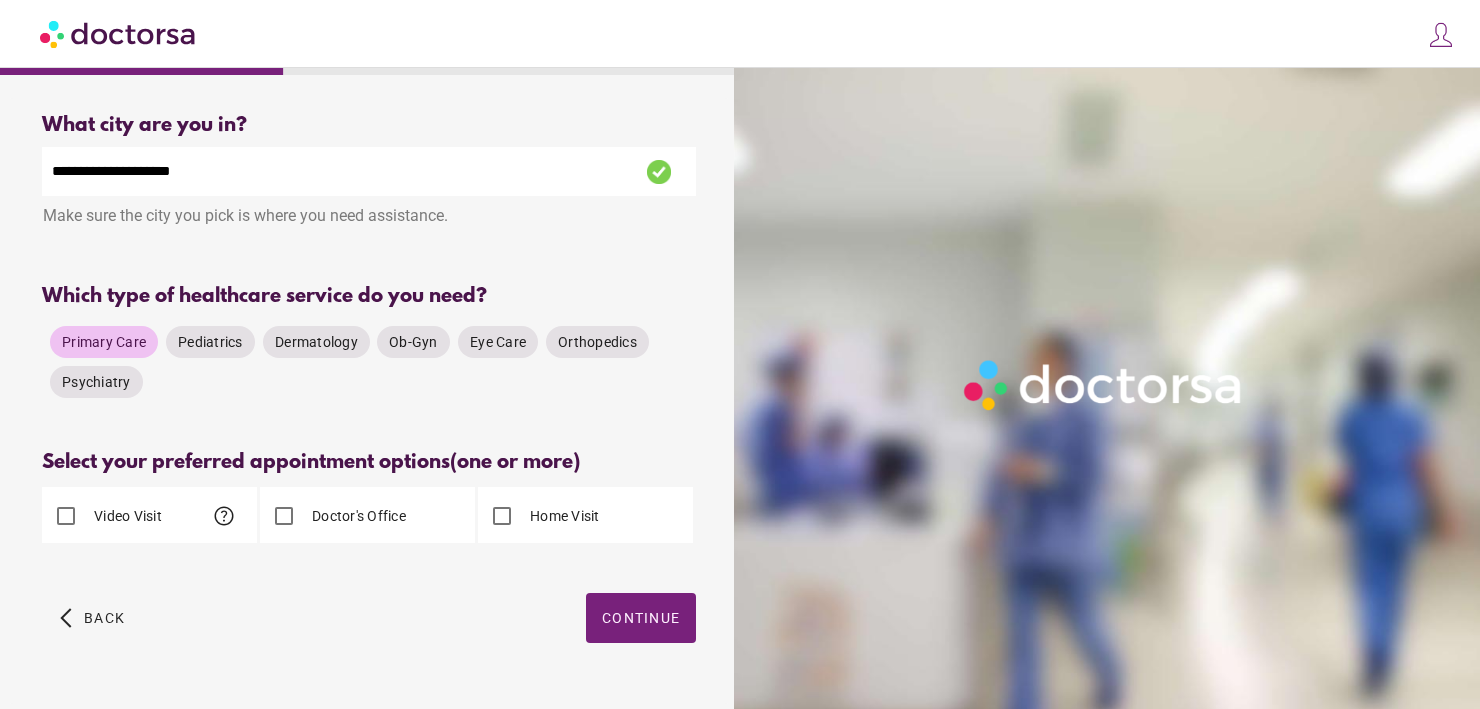 click on "Video Visit" at bounding box center (126, 516) 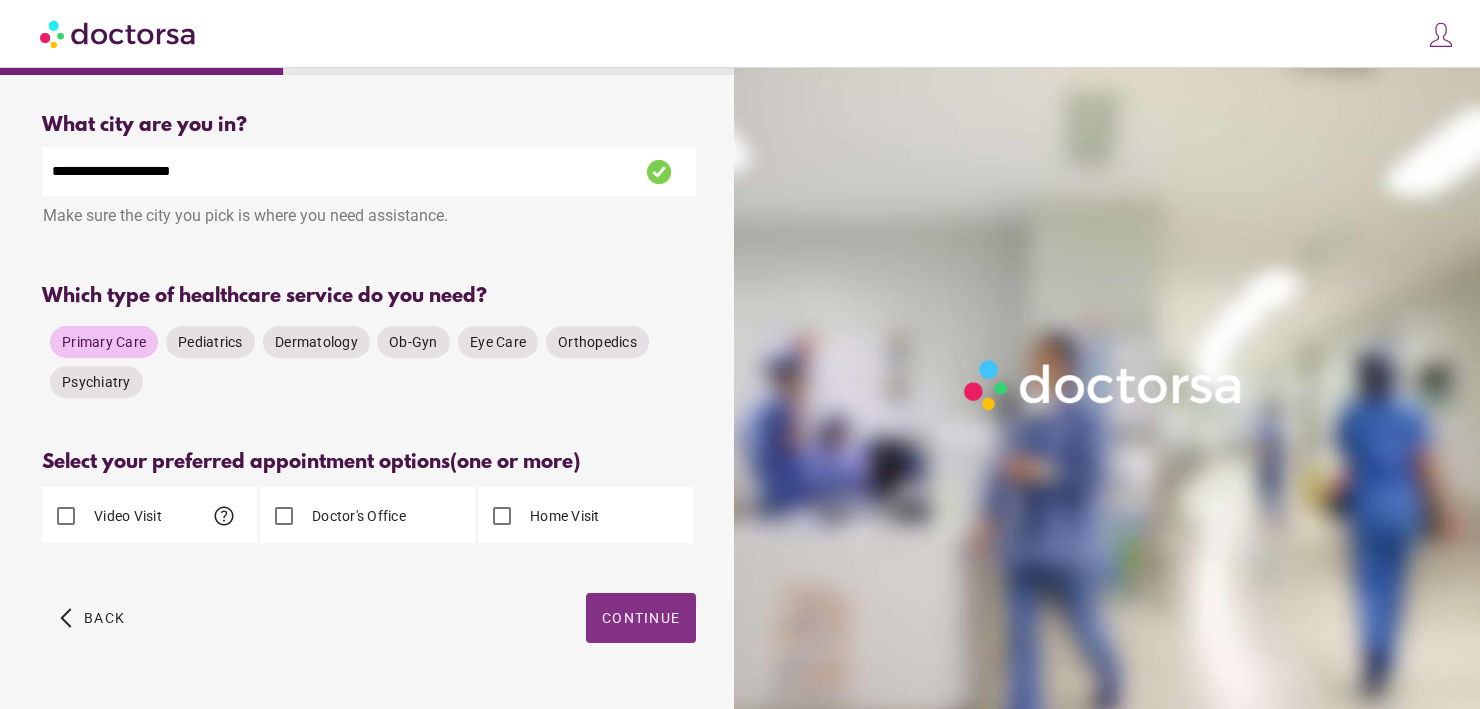 click at bounding box center (641, 618) 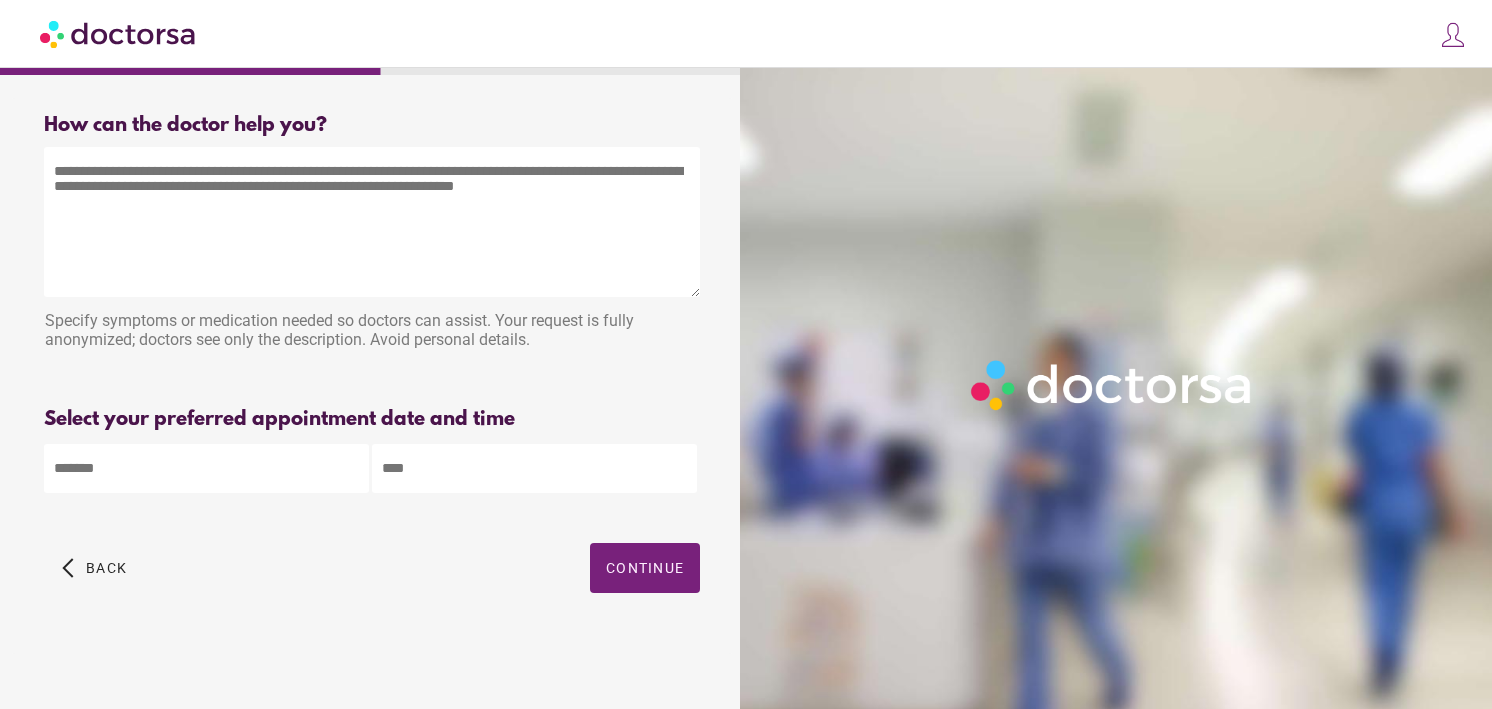 click at bounding box center (372, 222) 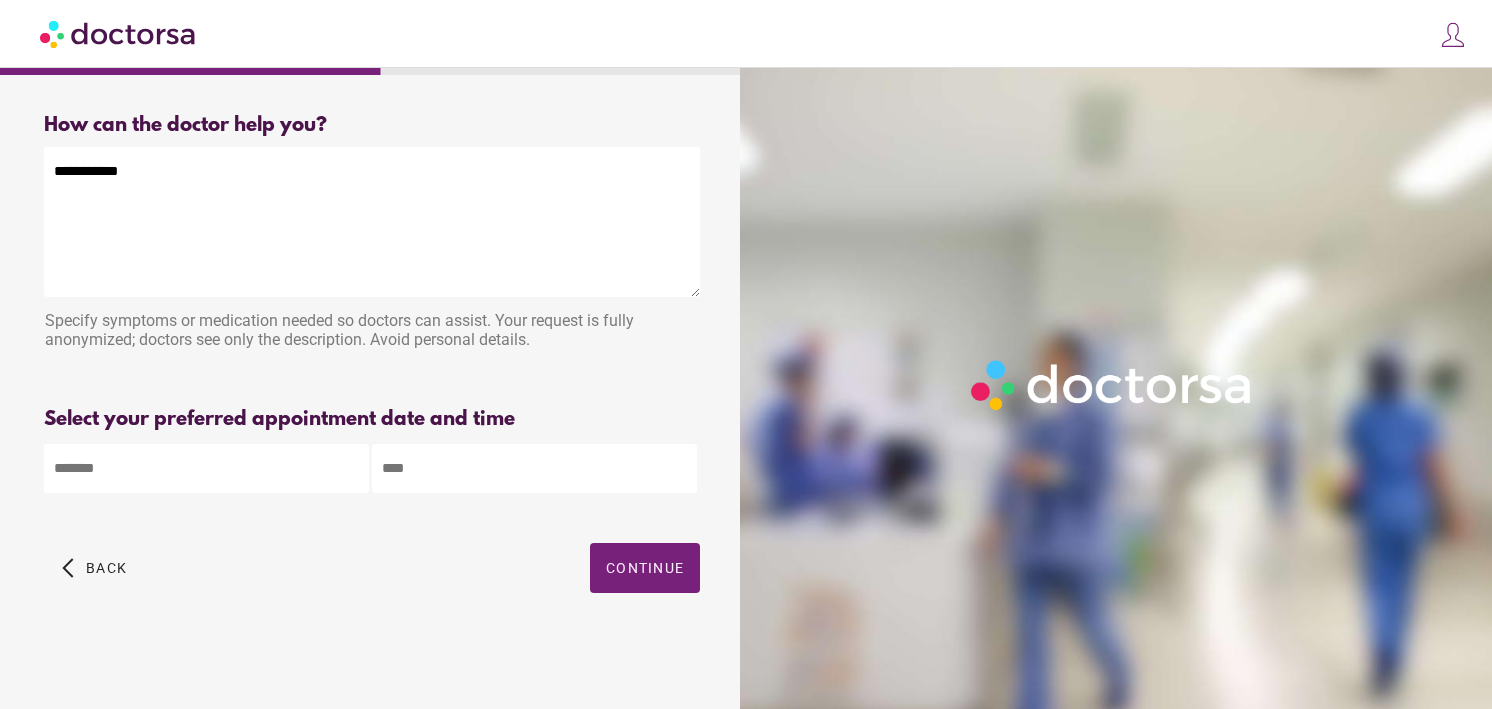 type on "**********" 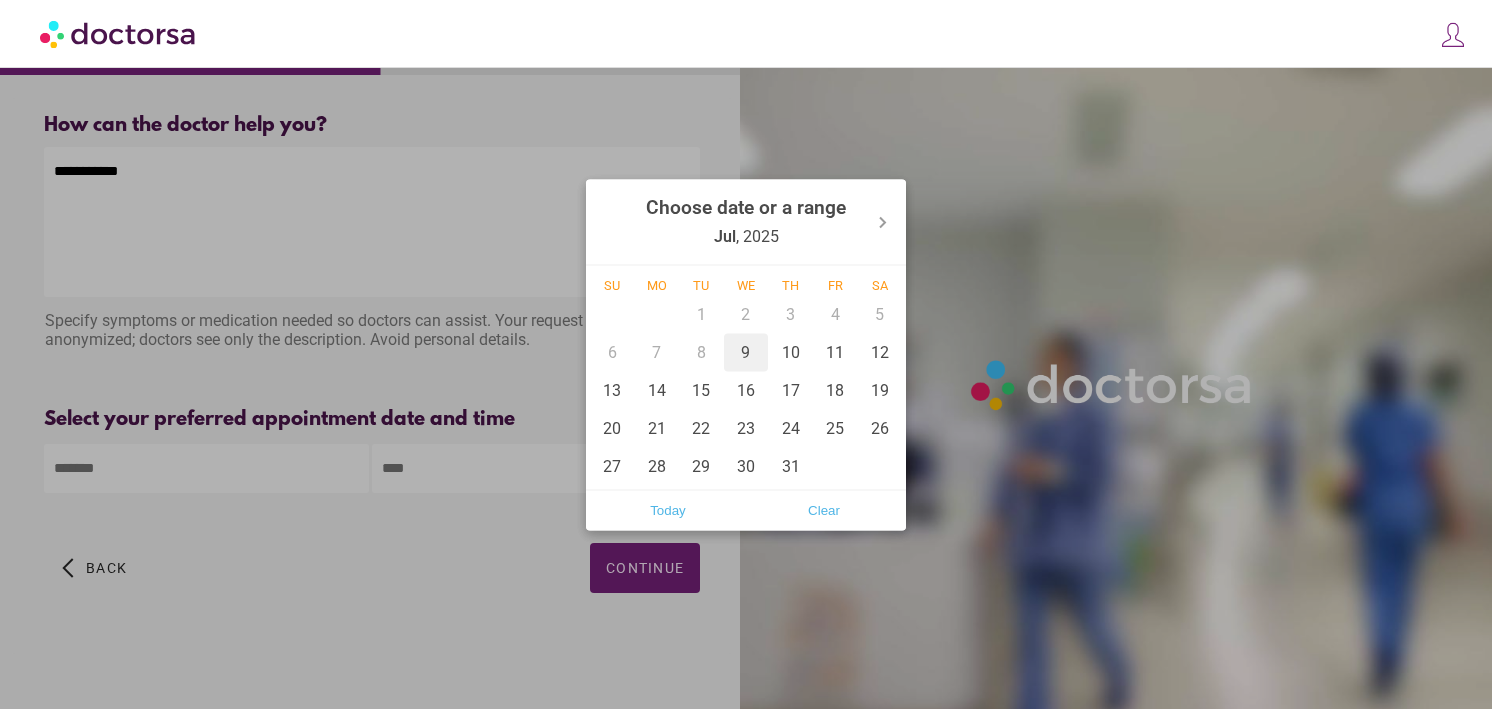 click on "9" at bounding box center [746, 352] 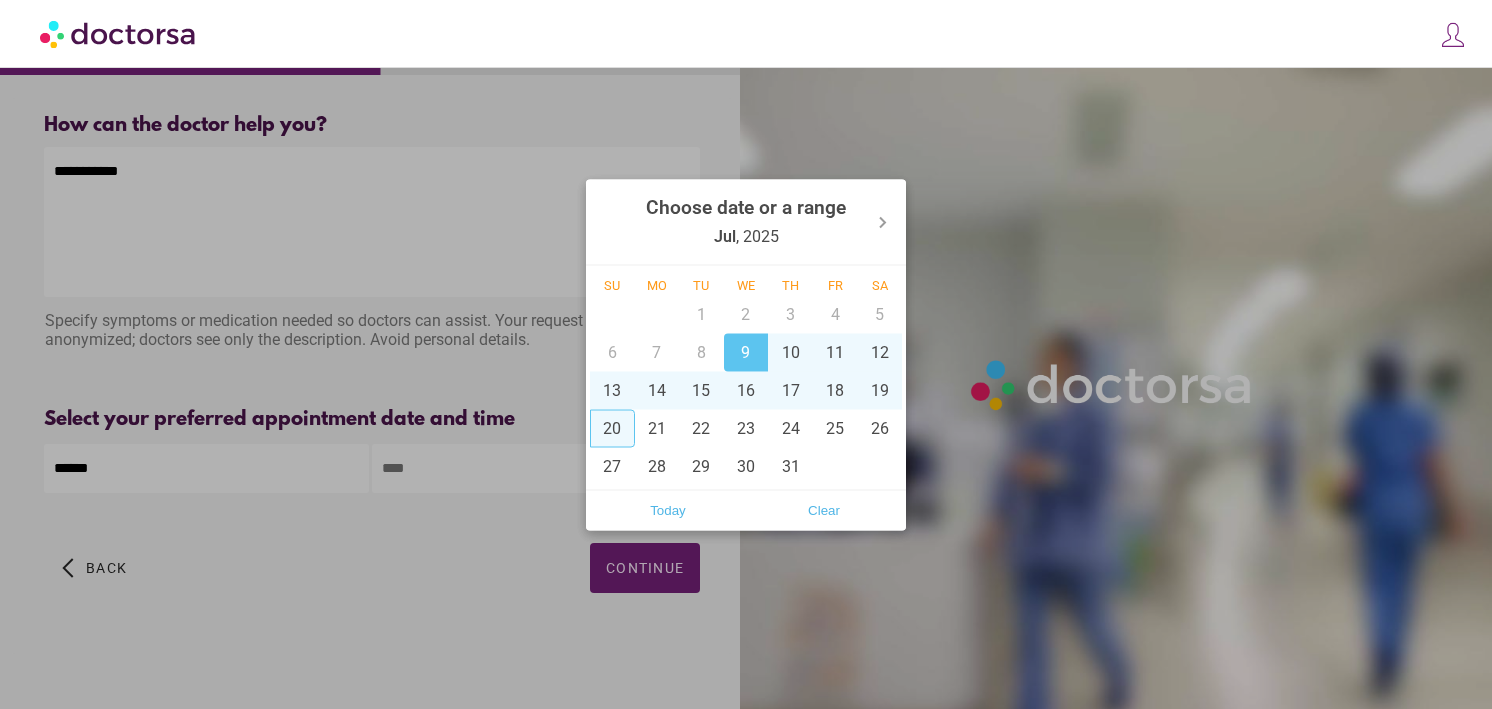 click at bounding box center [746, 354] 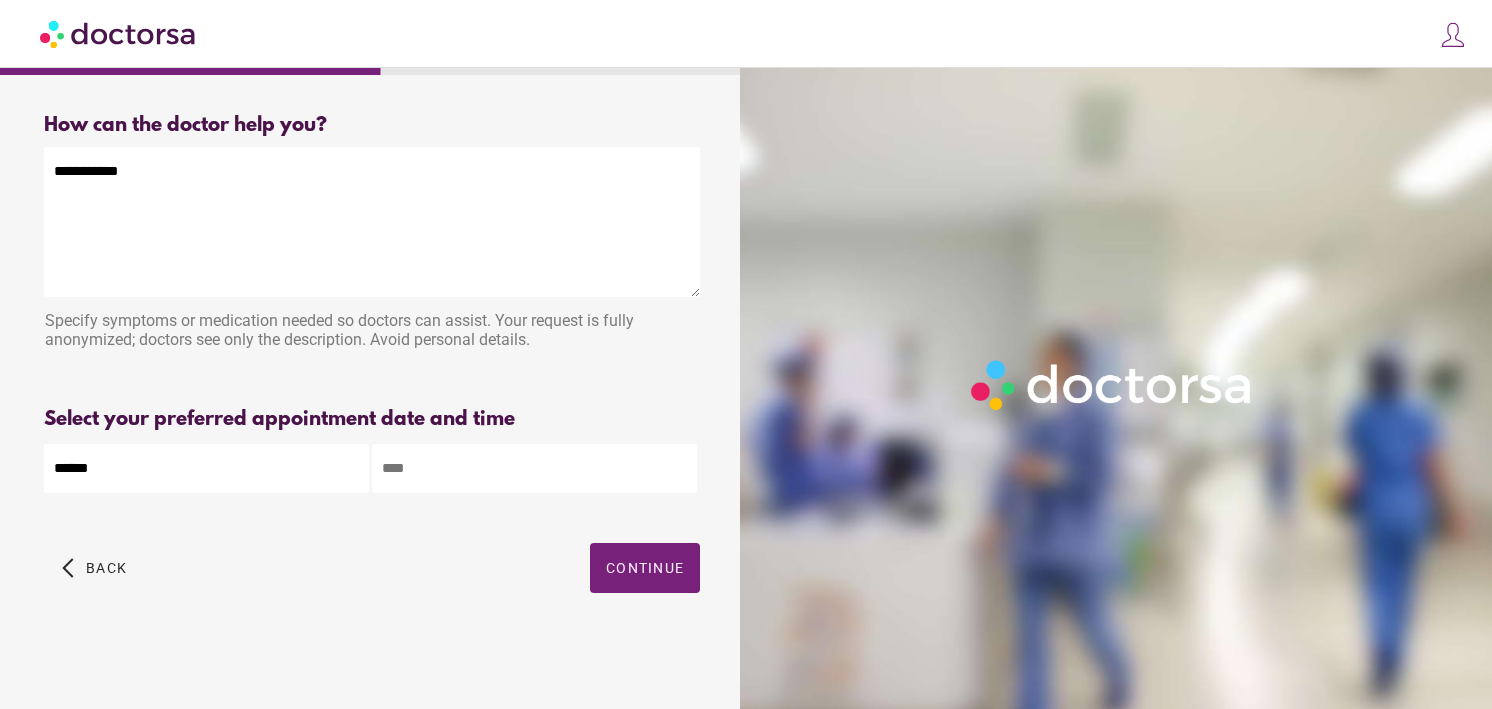 click at bounding box center (534, 468) 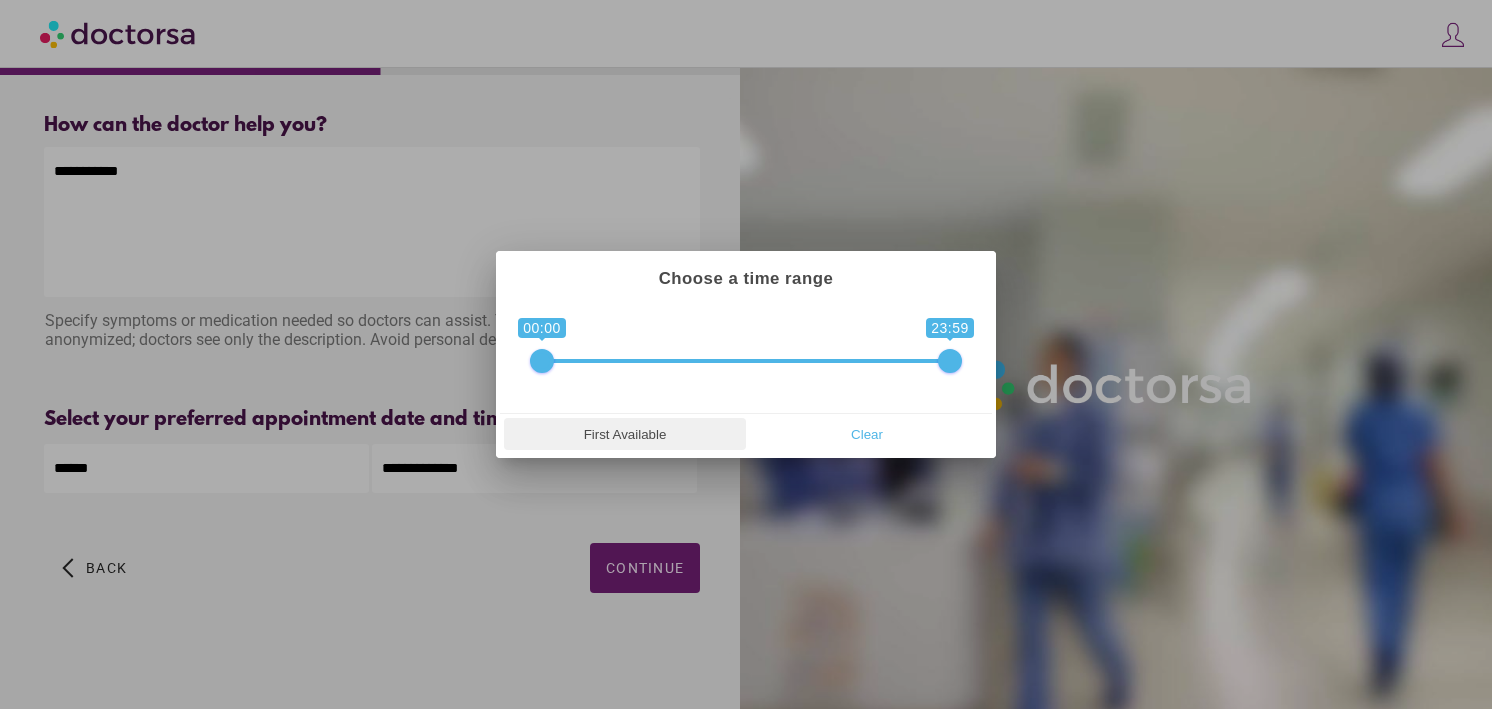click on "First Available" at bounding box center (625, 434) 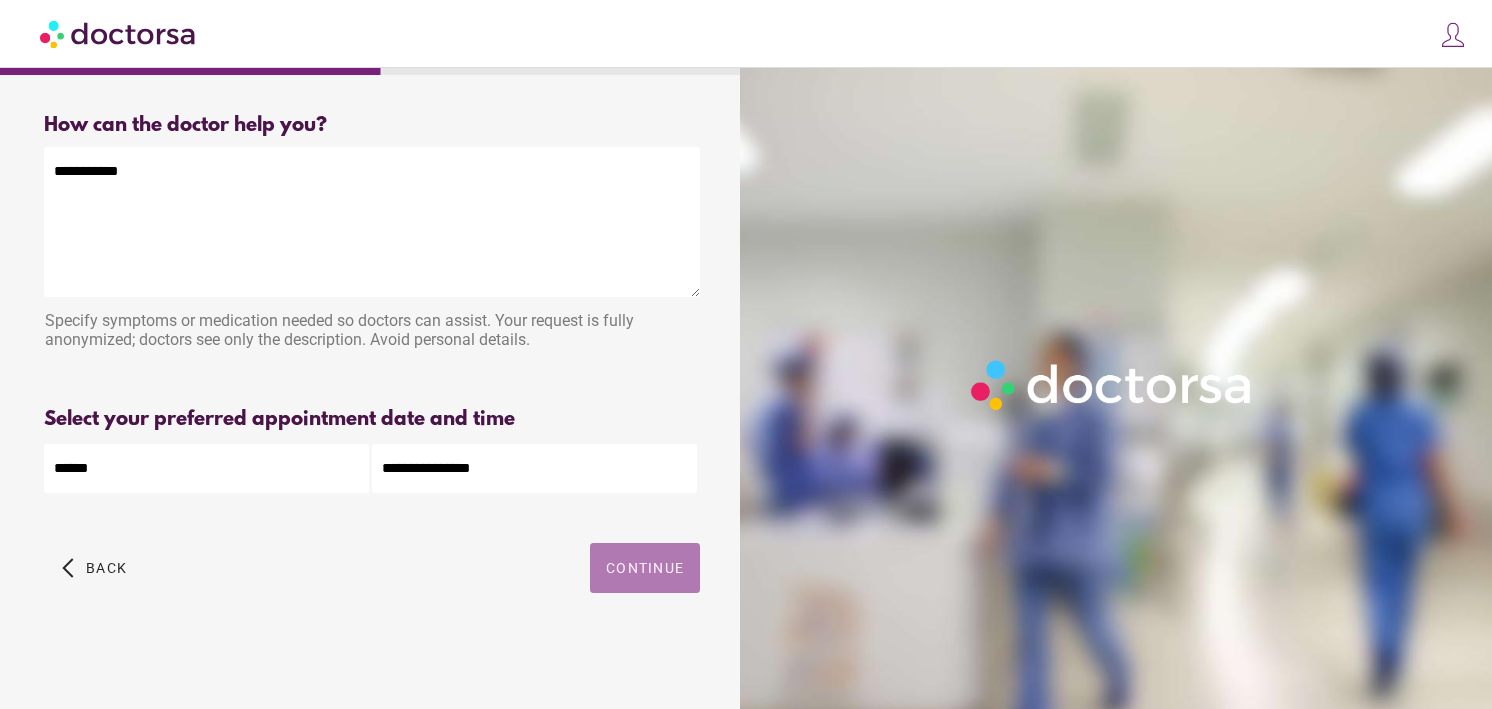 click at bounding box center [645, 568] 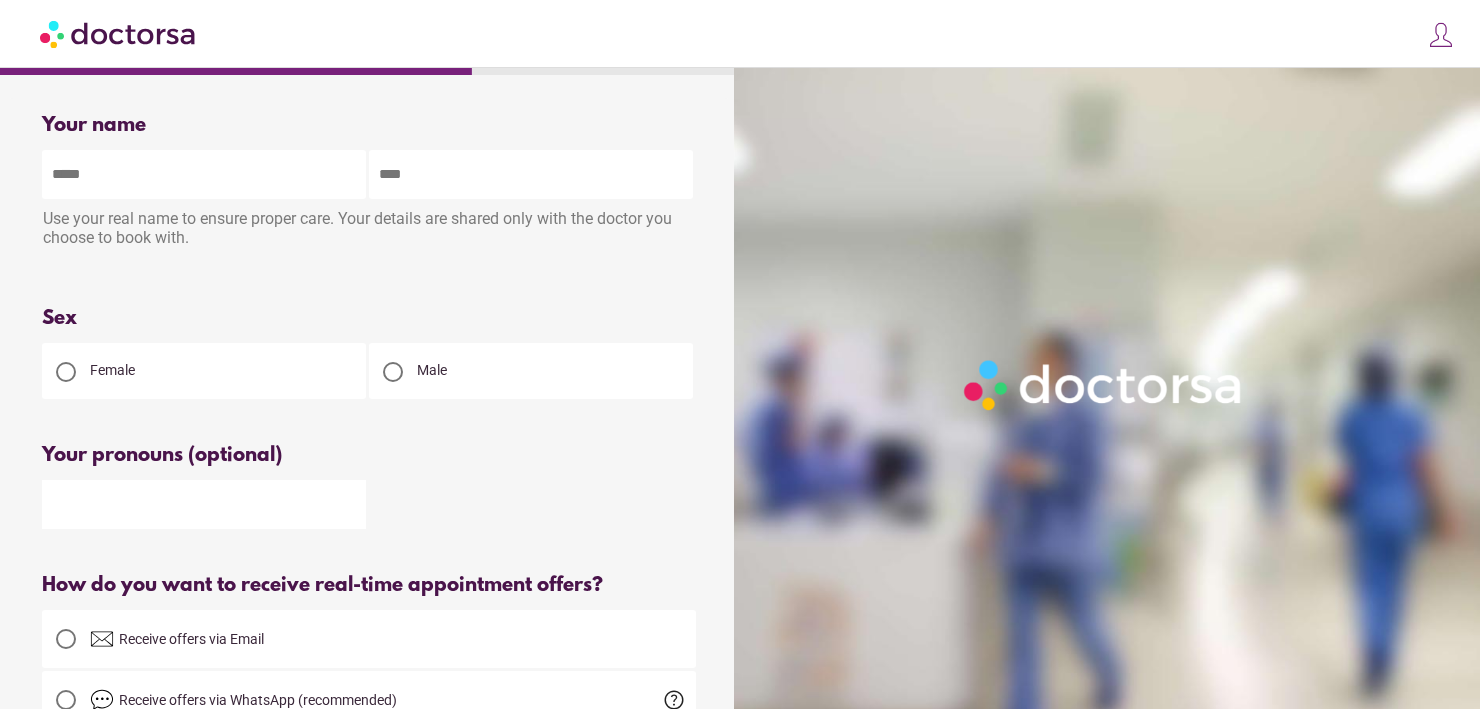 click on "Male" at bounding box center (531, 371) 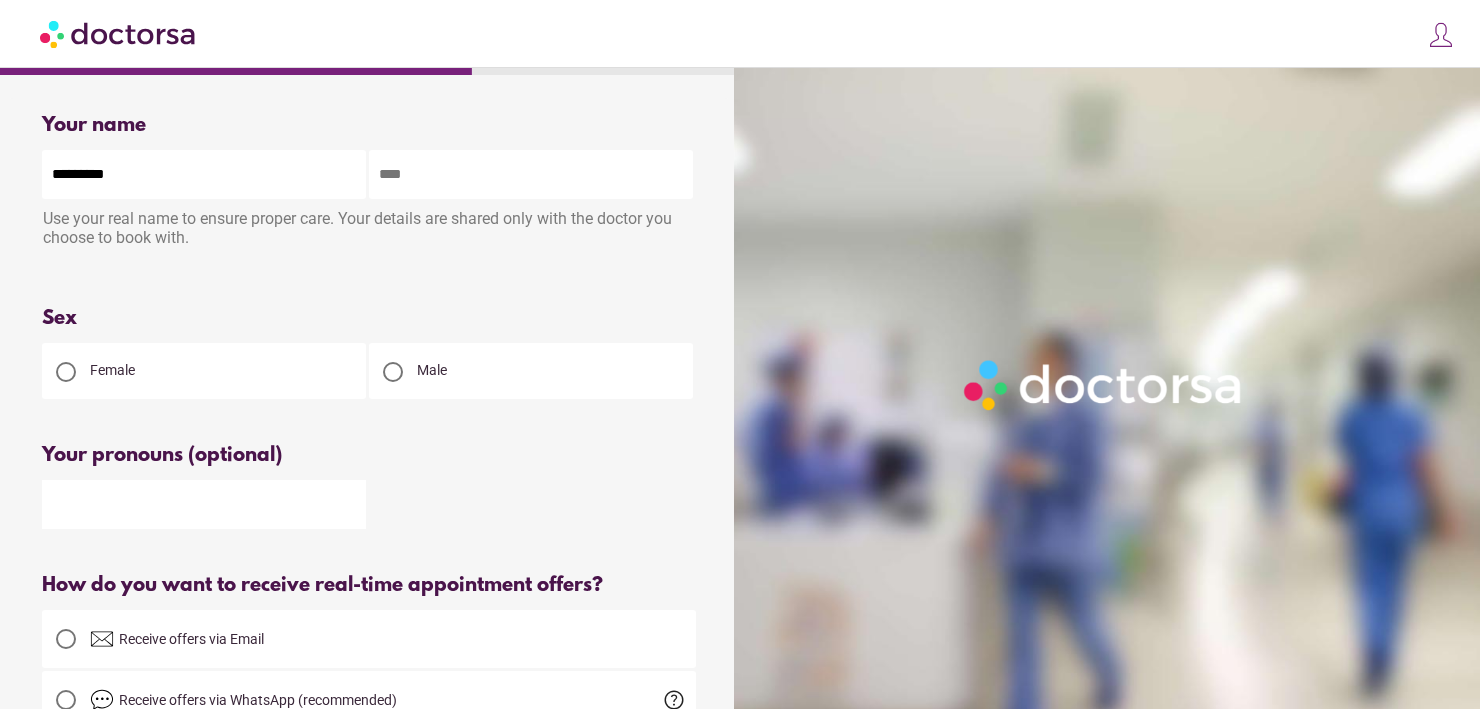 type on "*********" 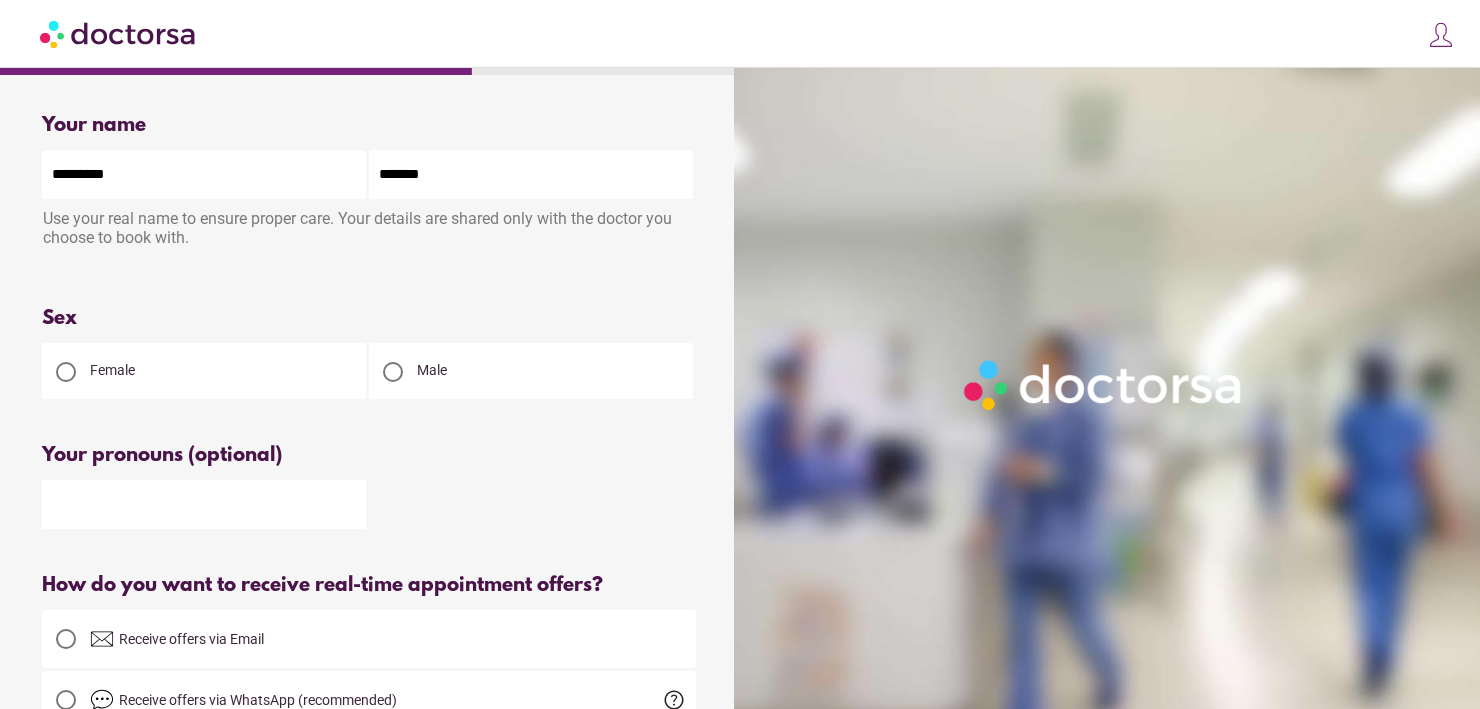type on "*******" 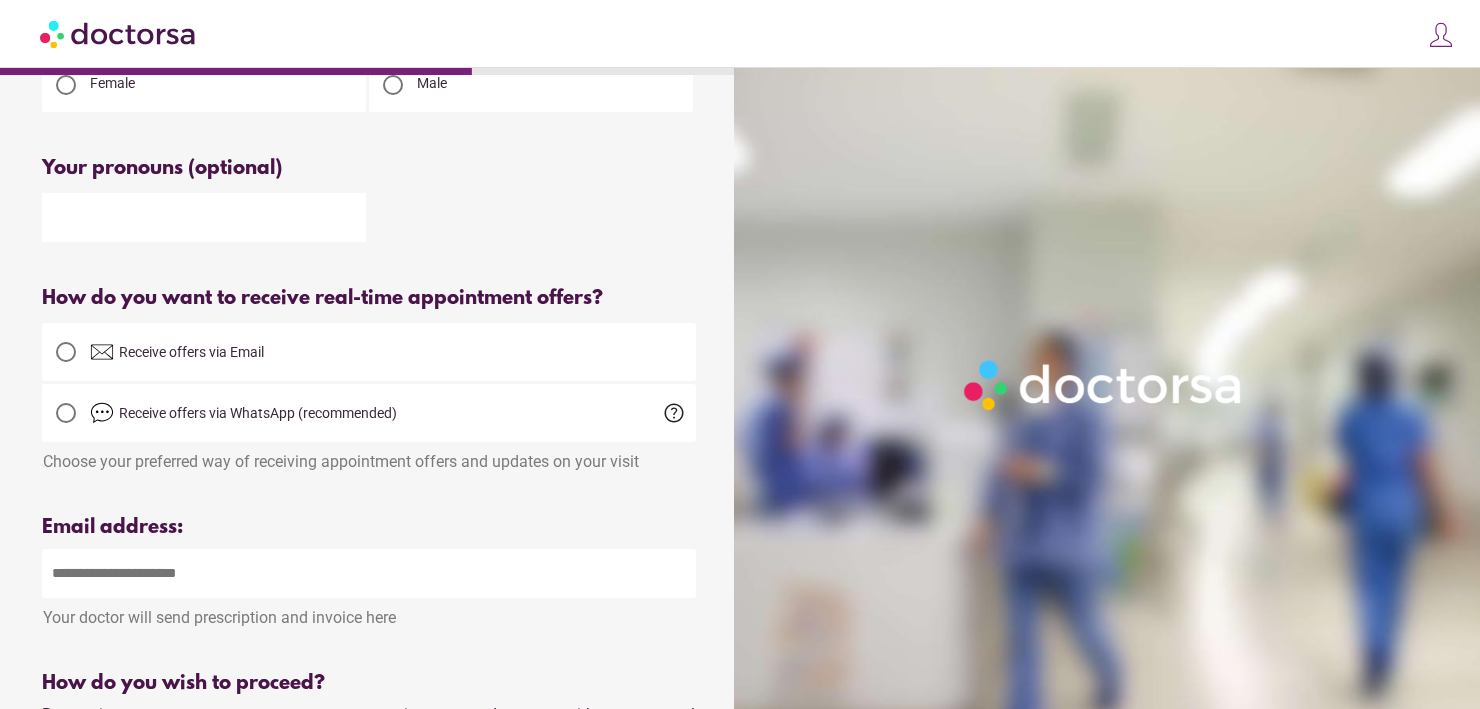scroll, scrollTop: 297, scrollLeft: 0, axis: vertical 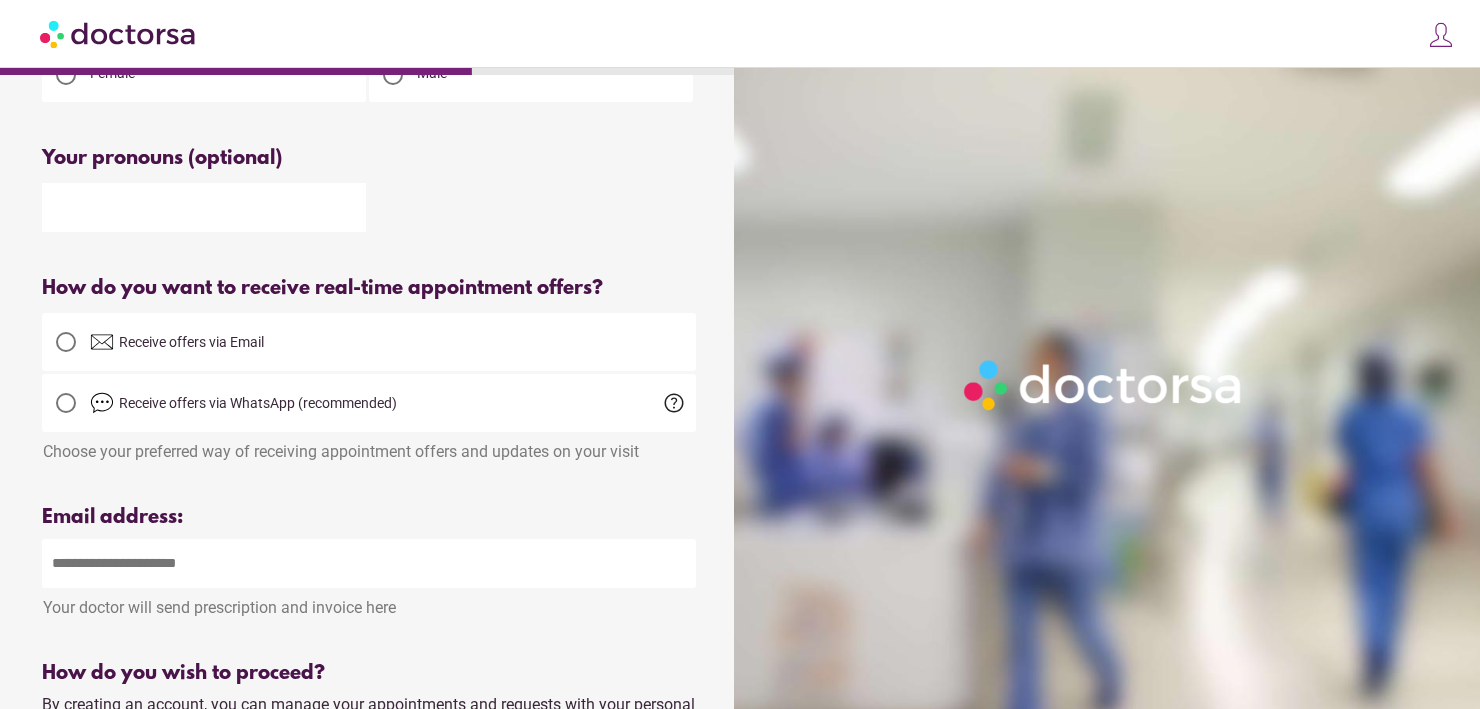click on "Receive offers via Email" at bounding box center [369, 342] 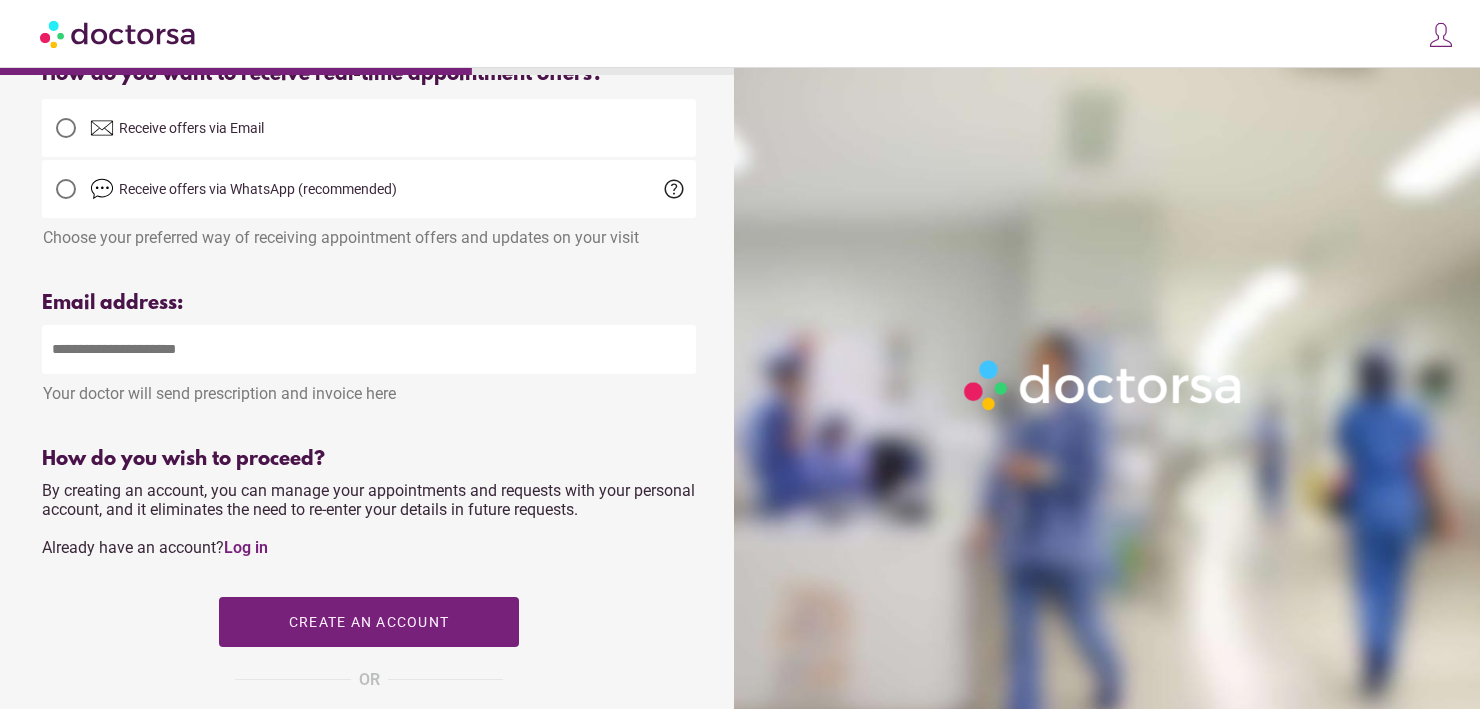 scroll, scrollTop: 522, scrollLeft: 0, axis: vertical 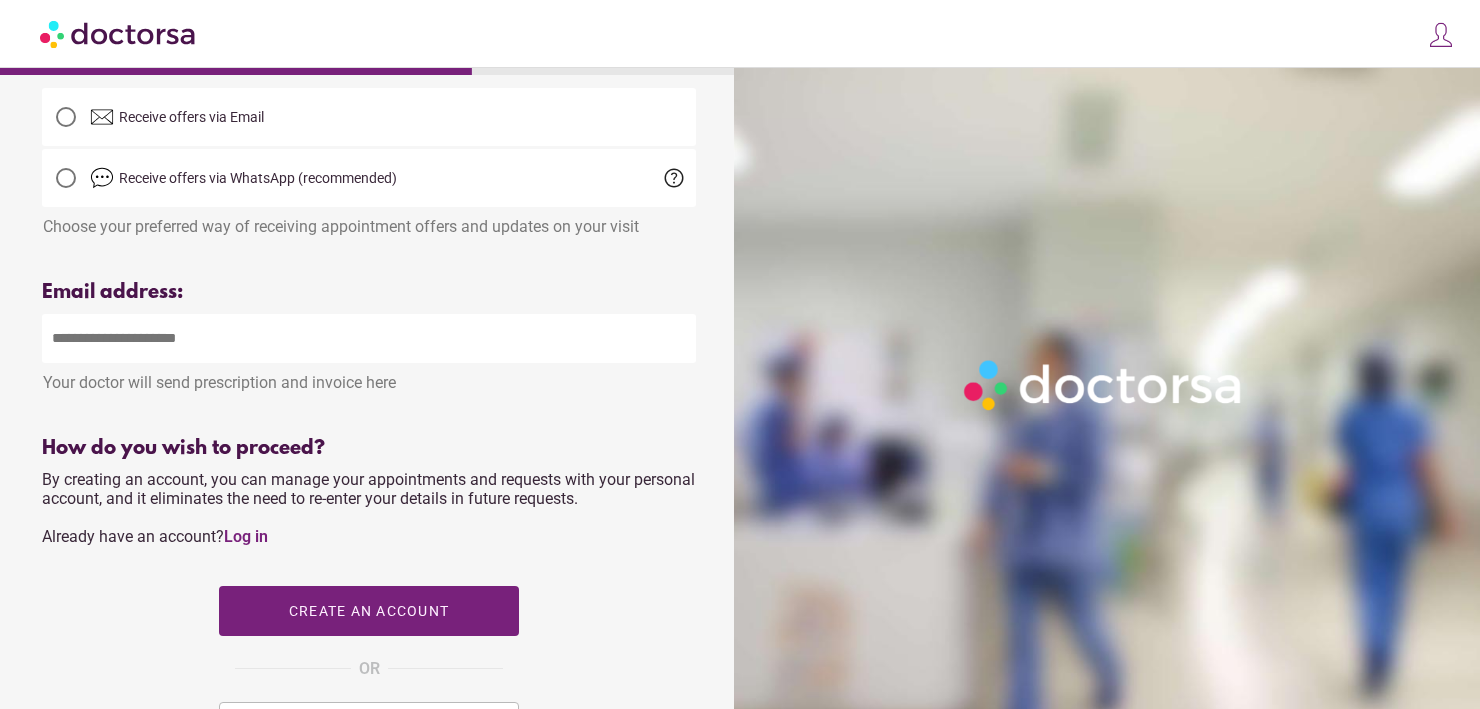 click on "Receive offers via WhatsApp (recommended)" at bounding box center (258, 178) 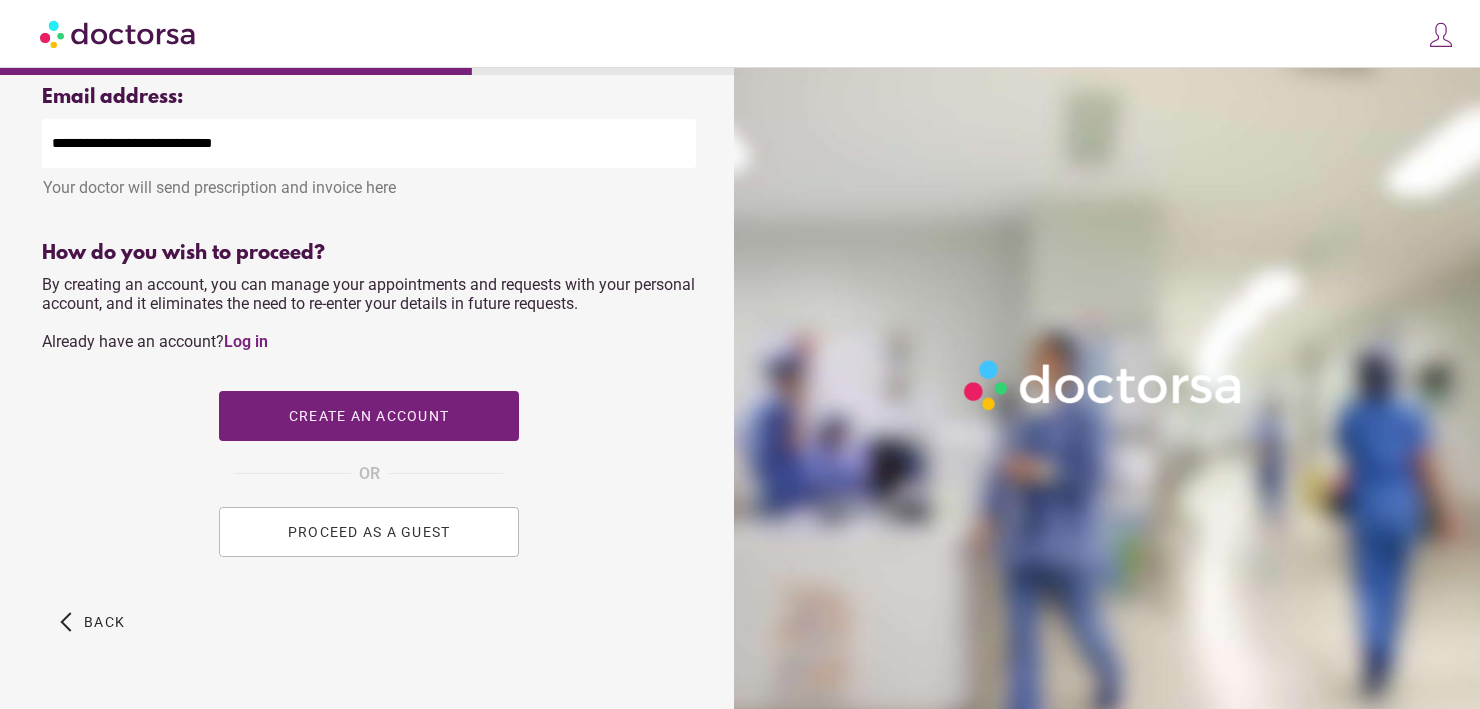 scroll, scrollTop: 735, scrollLeft: 0, axis: vertical 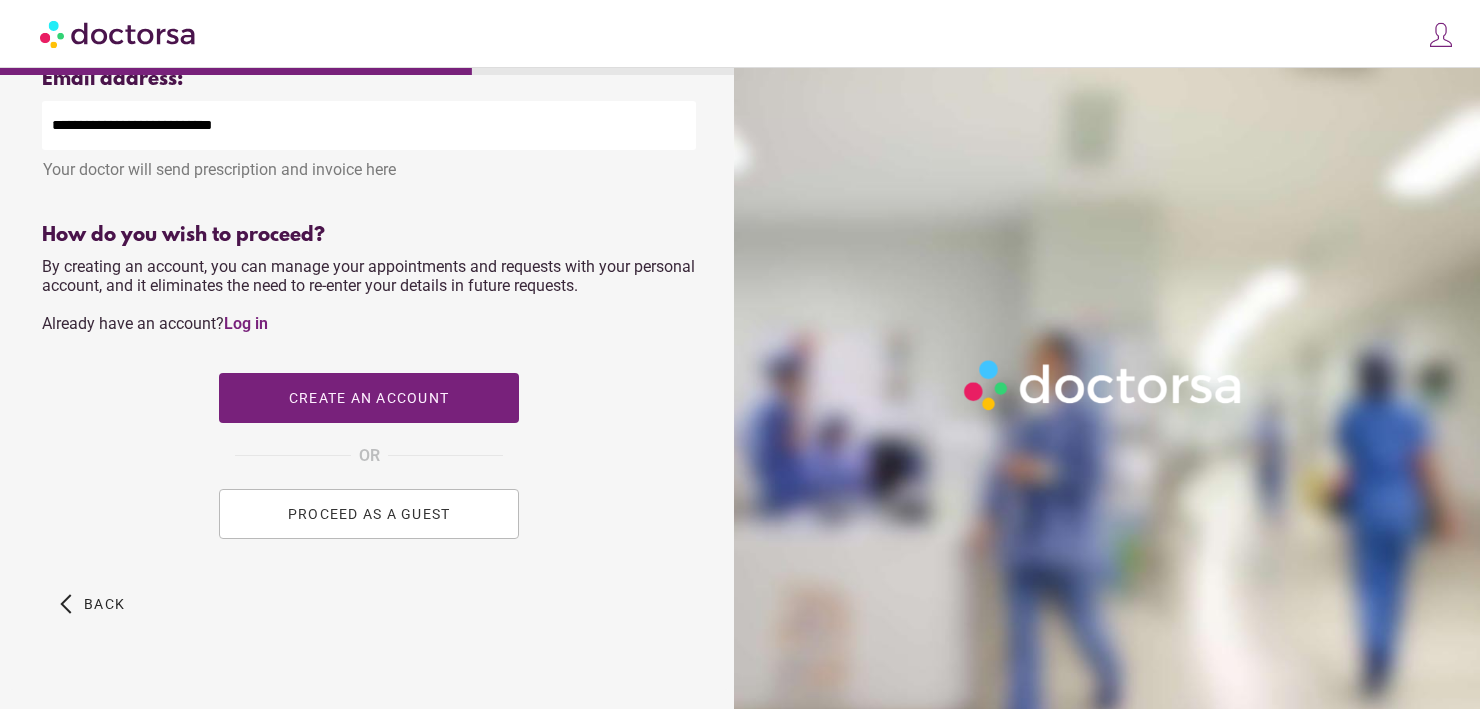 type on "**********" 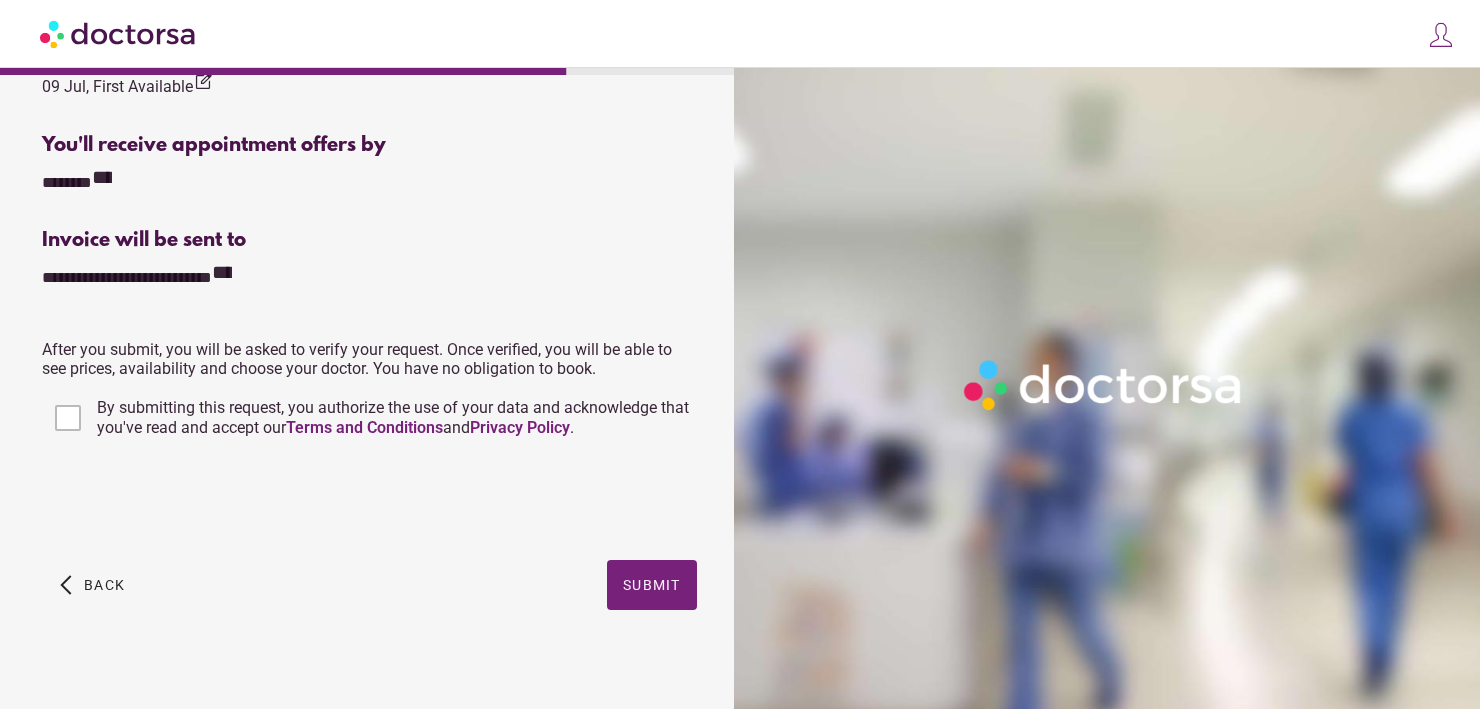 scroll, scrollTop: 729, scrollLeft: 0, axis: vertical 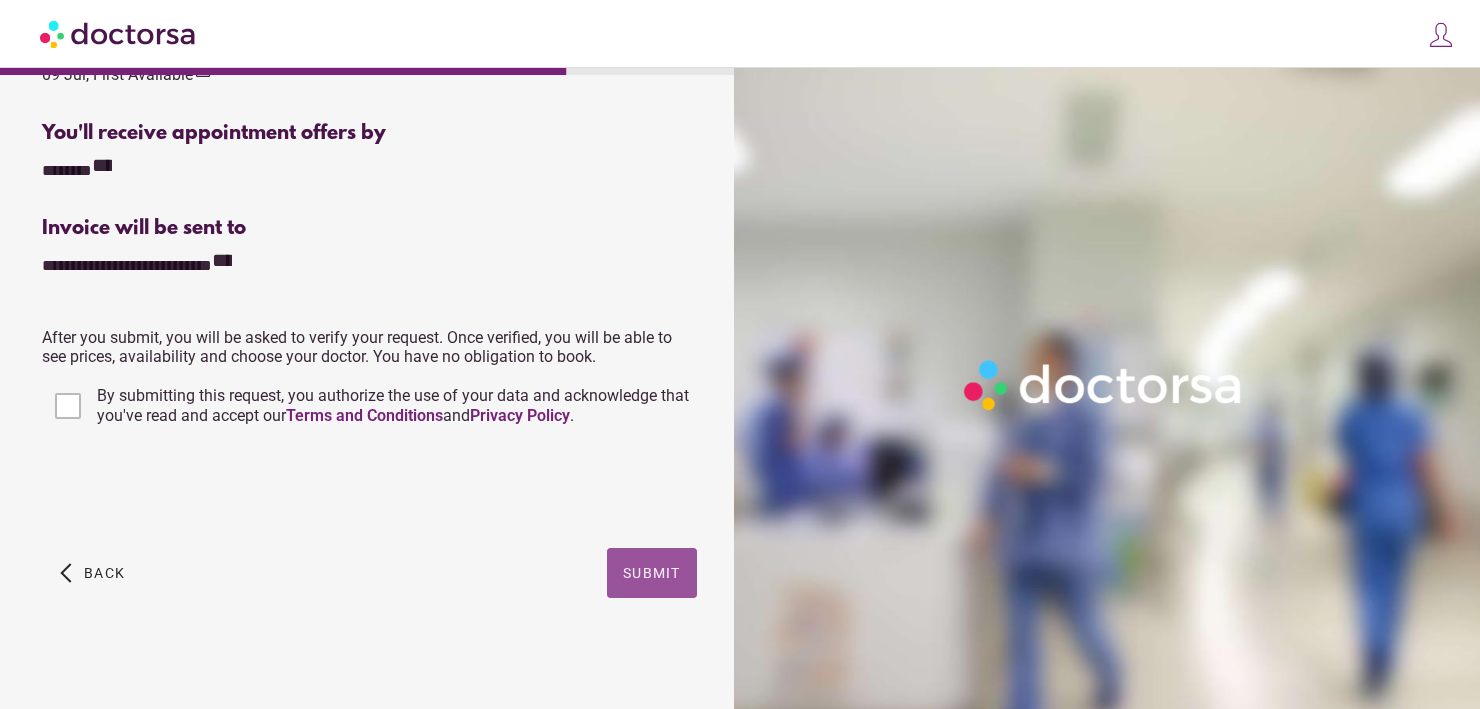 click on "Submit" at bounding box center (652, 573) 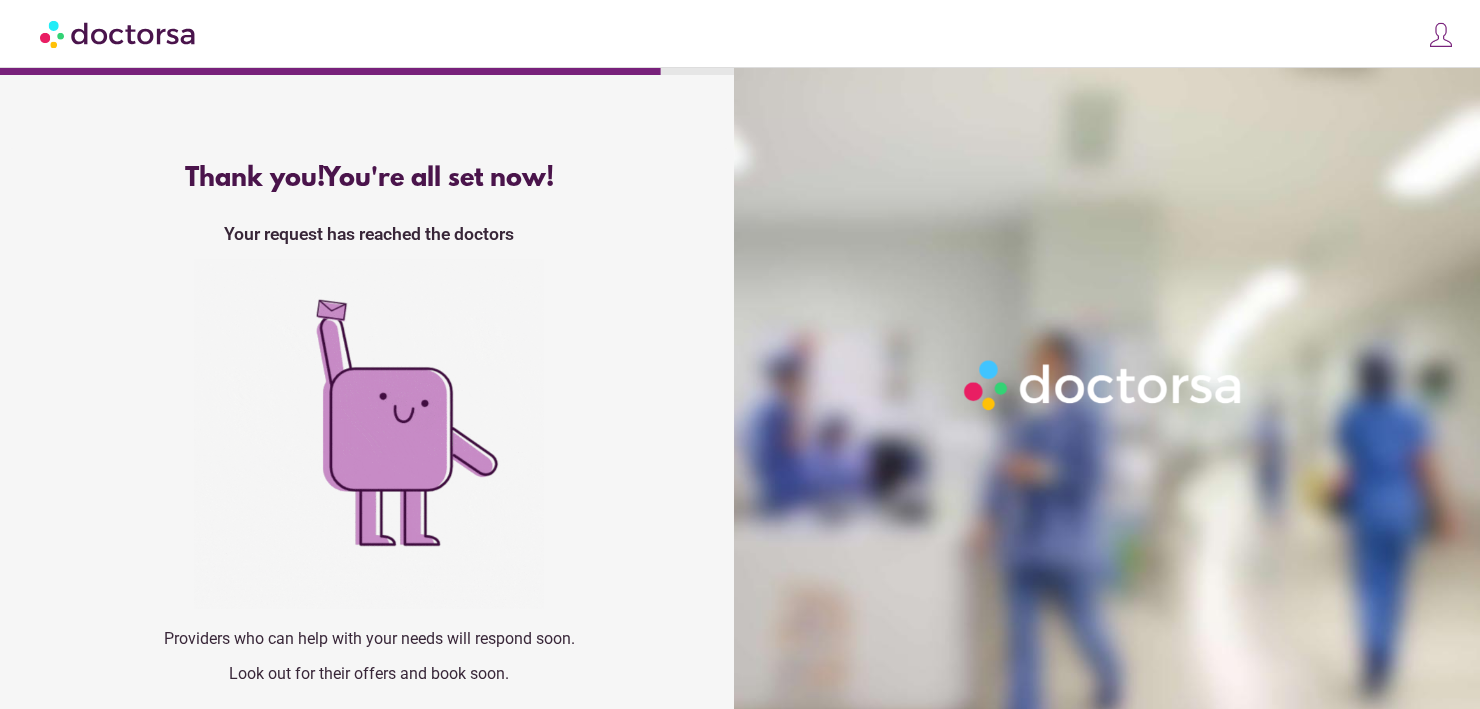 scroll, scrollTop: 7, scrollLeft: 0, axis: vertical 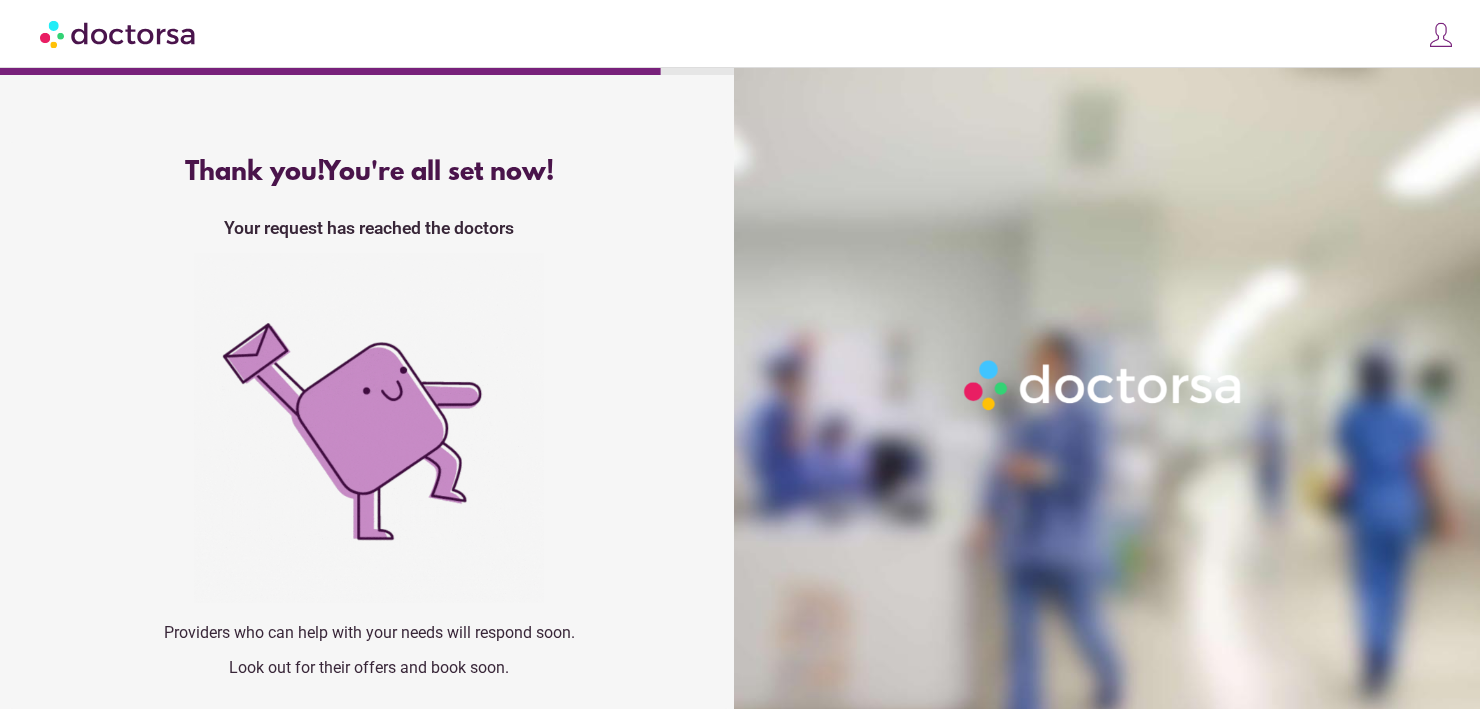 click at bounding box center (369, 430) 